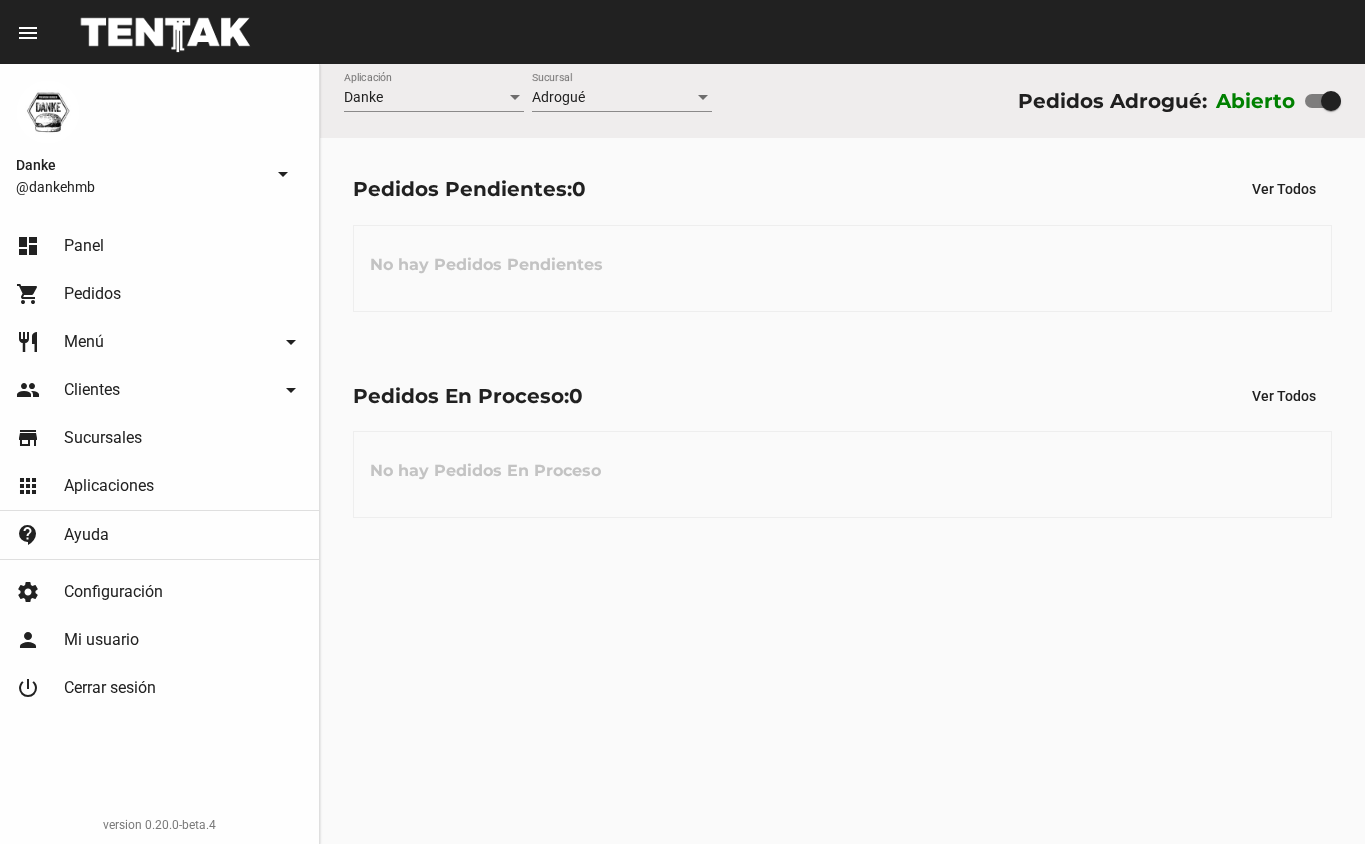 scroll, scrollTop: 0, scrollLeft: 0, axis: both 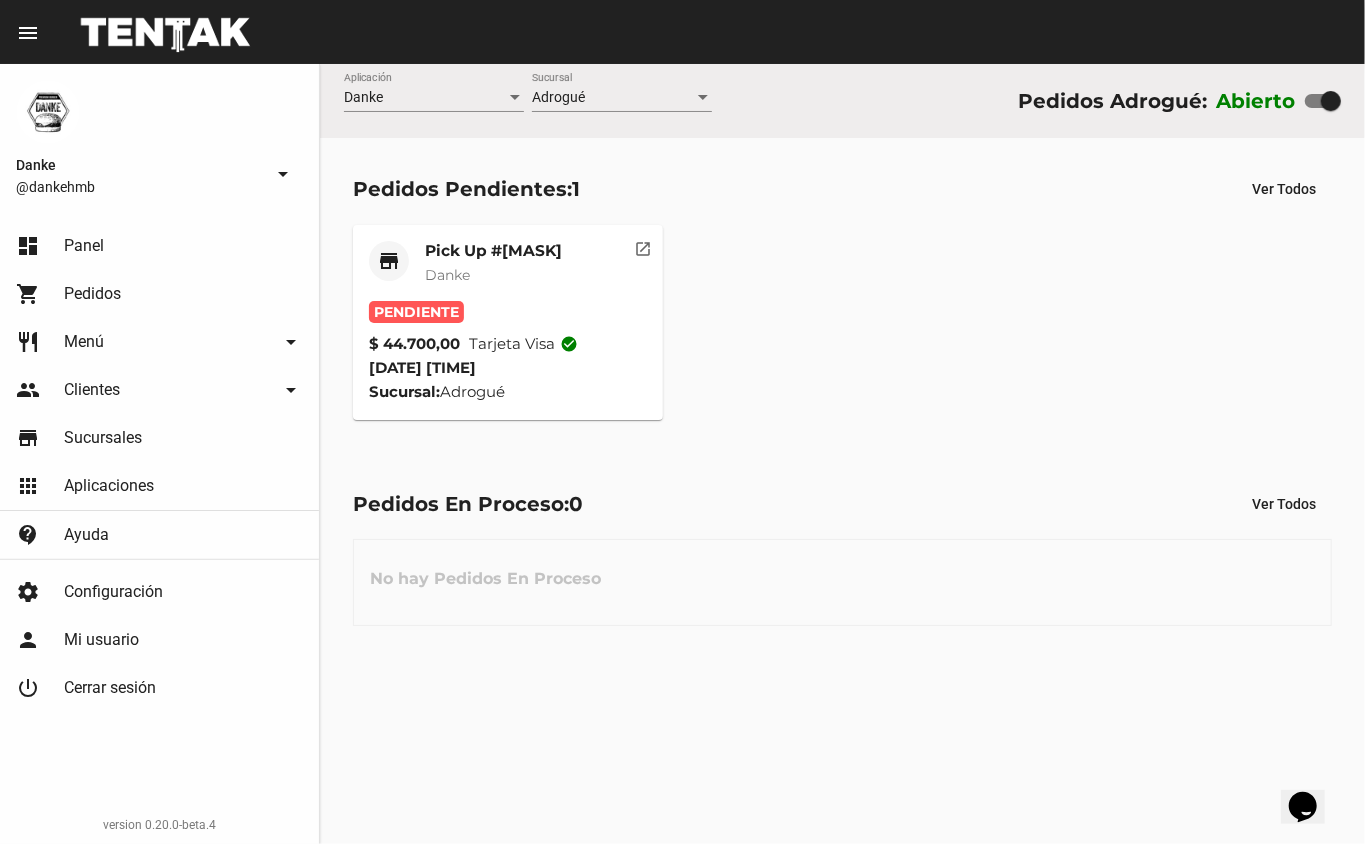 click on "store Pick Up #F7F38F32 Danke Pendiente $ 44.700,00 Tarjeta visa check_circle 7/8/25 20:08 Sucursal:  Adrogué  open_in_new" 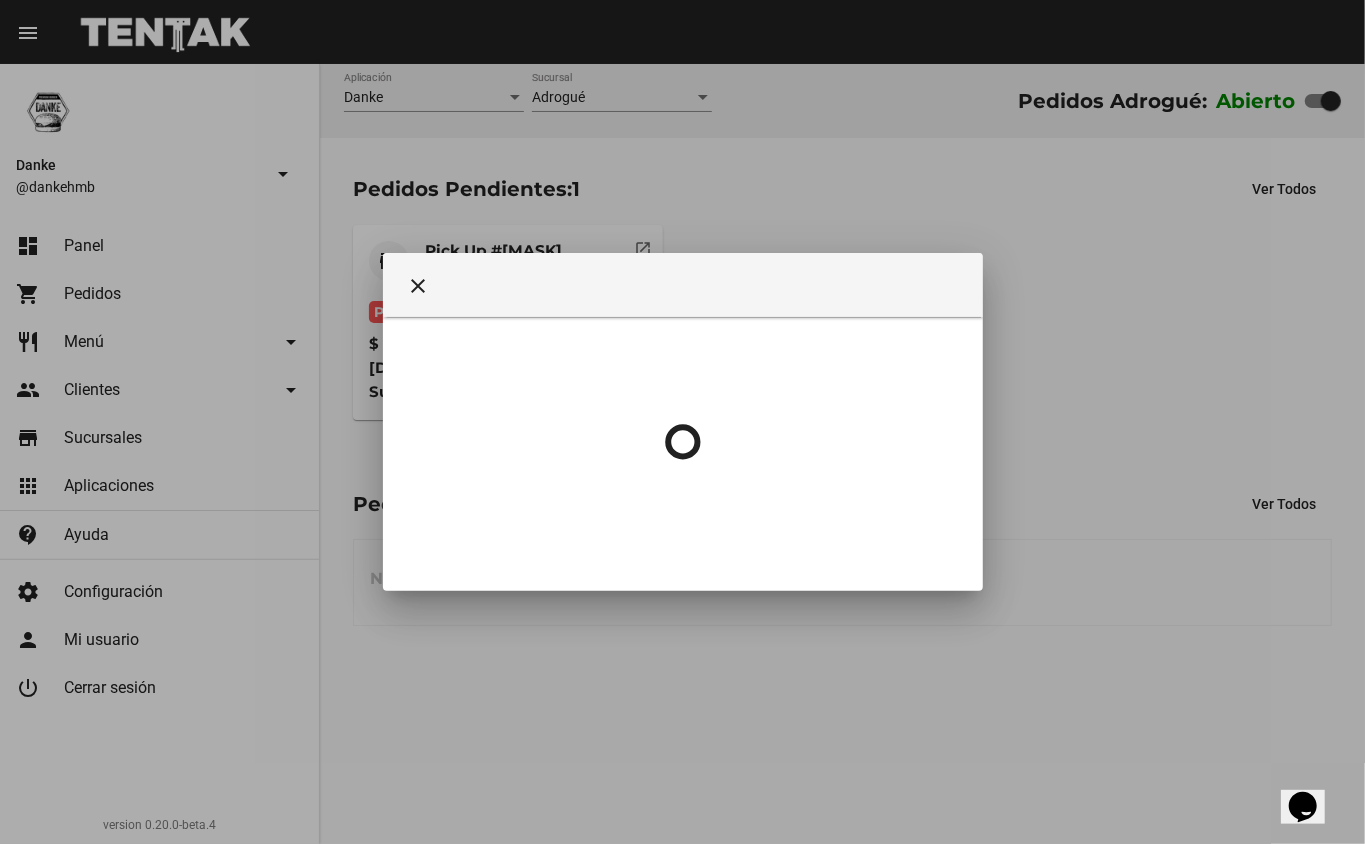 type 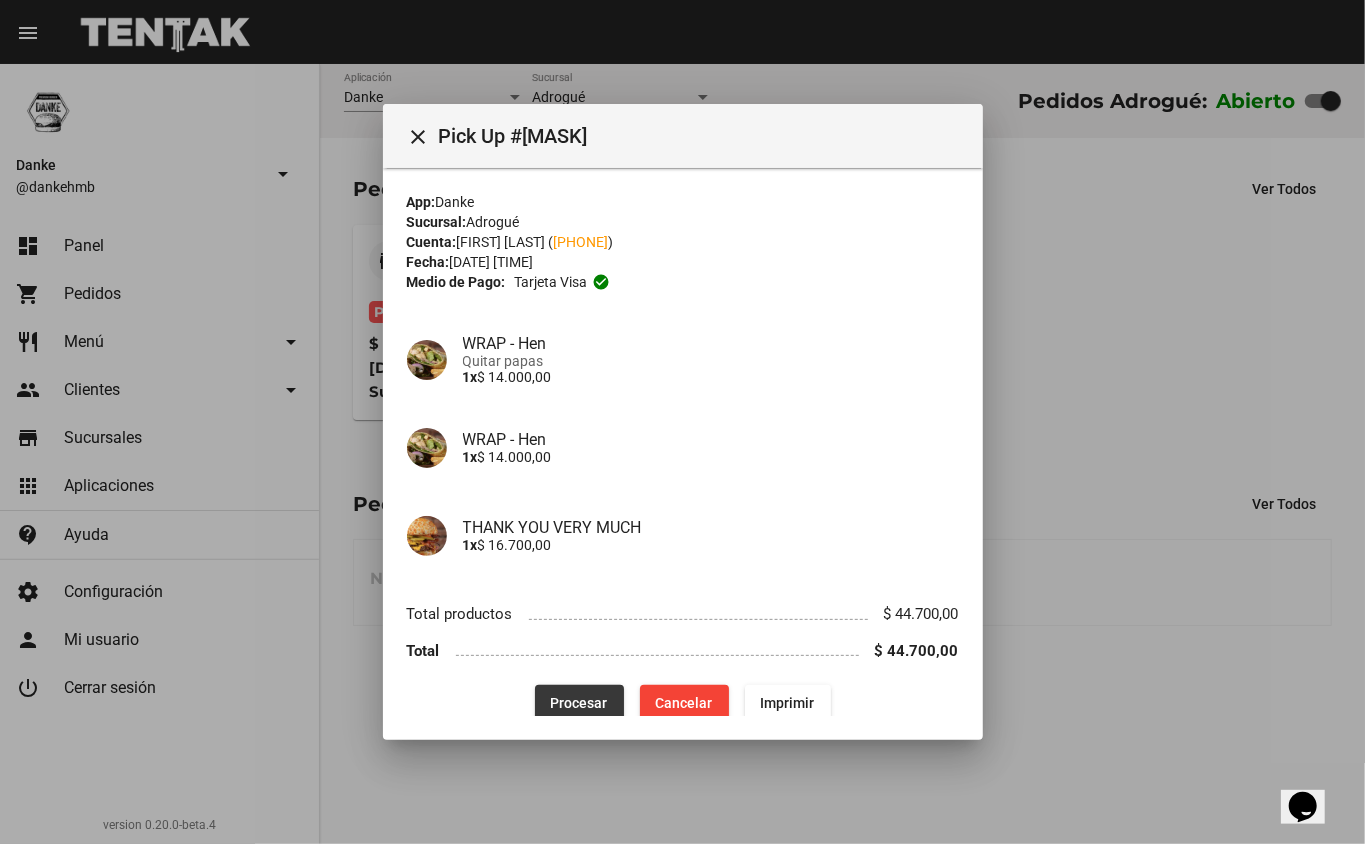 click on "Procesar" 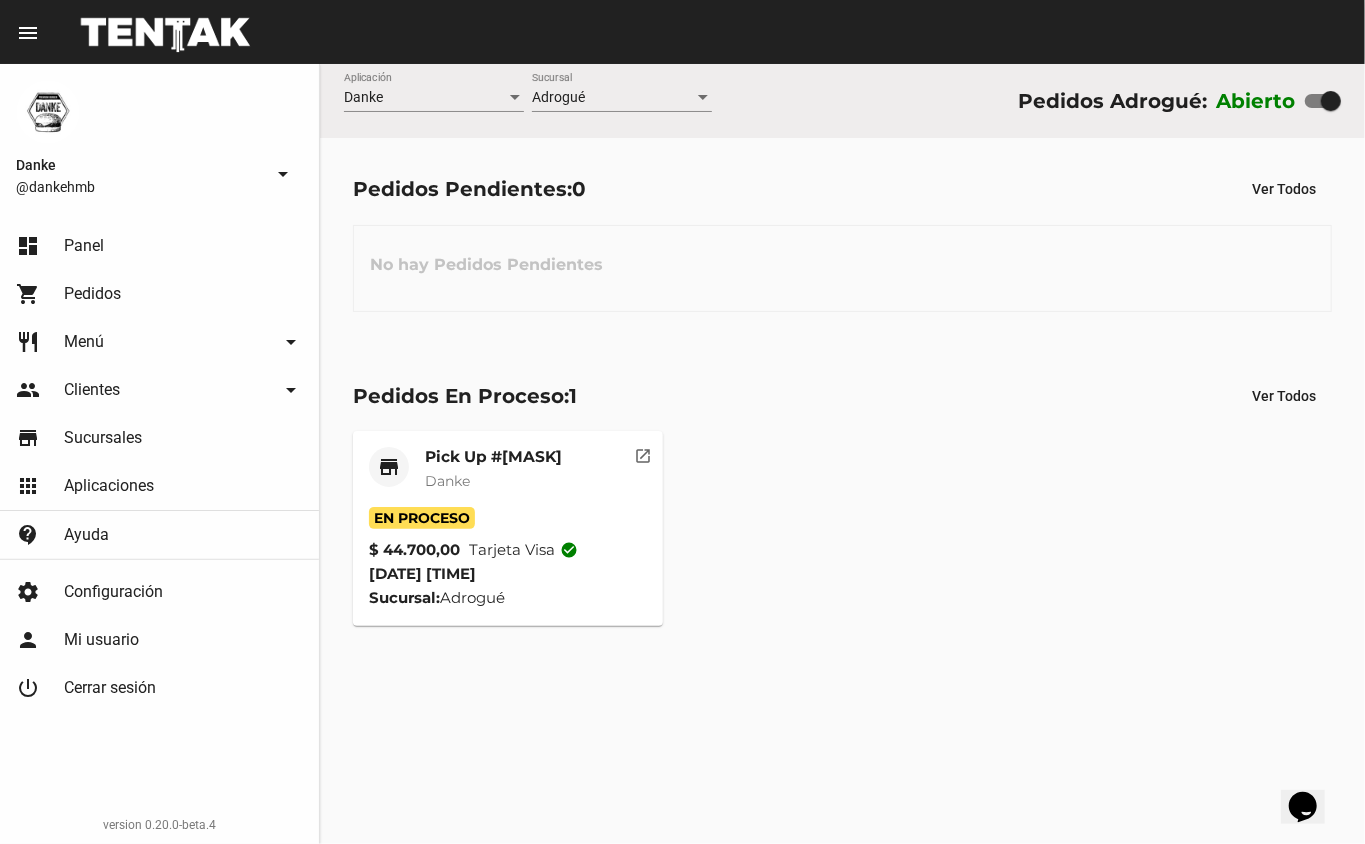click on "Danke" 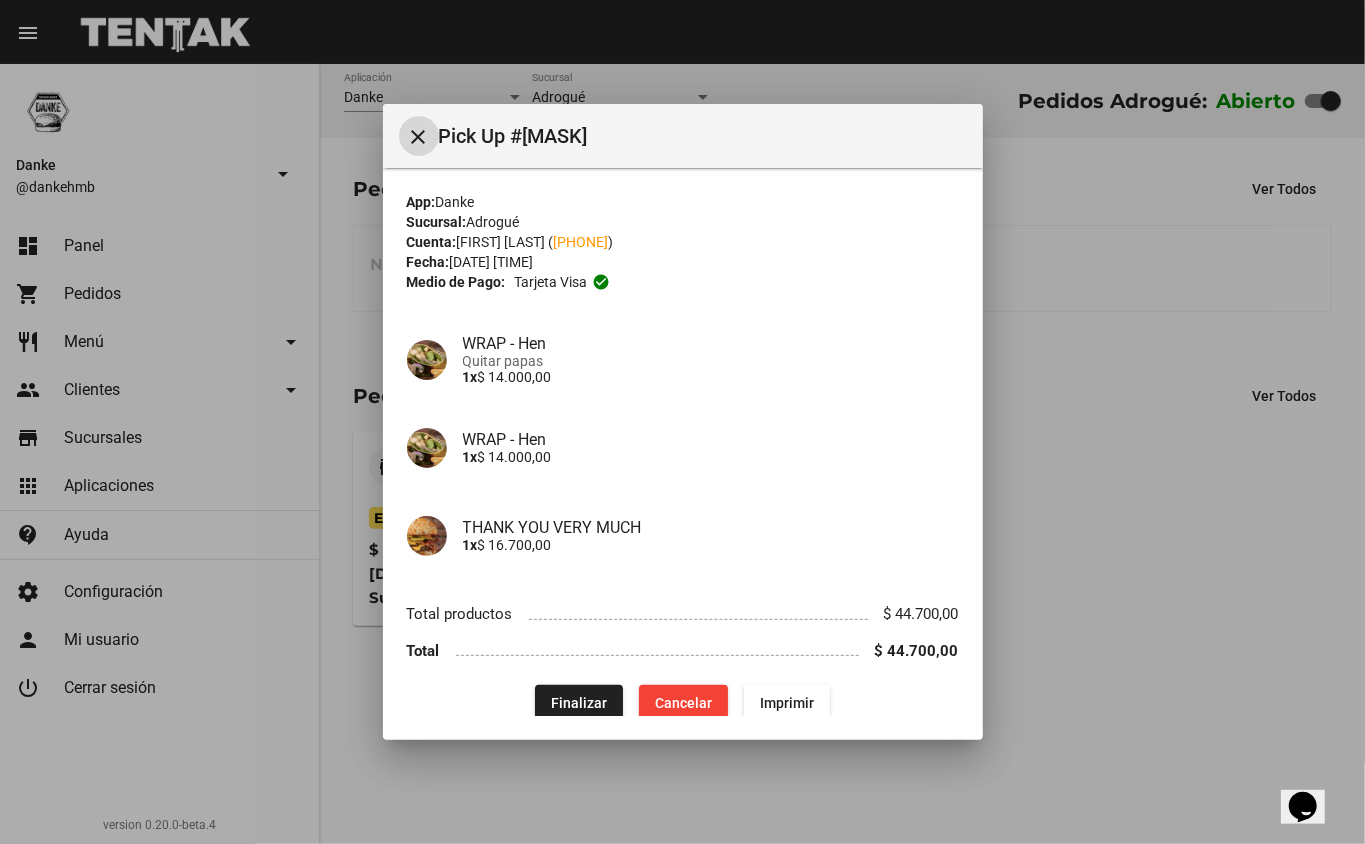 click on "Finalizar" 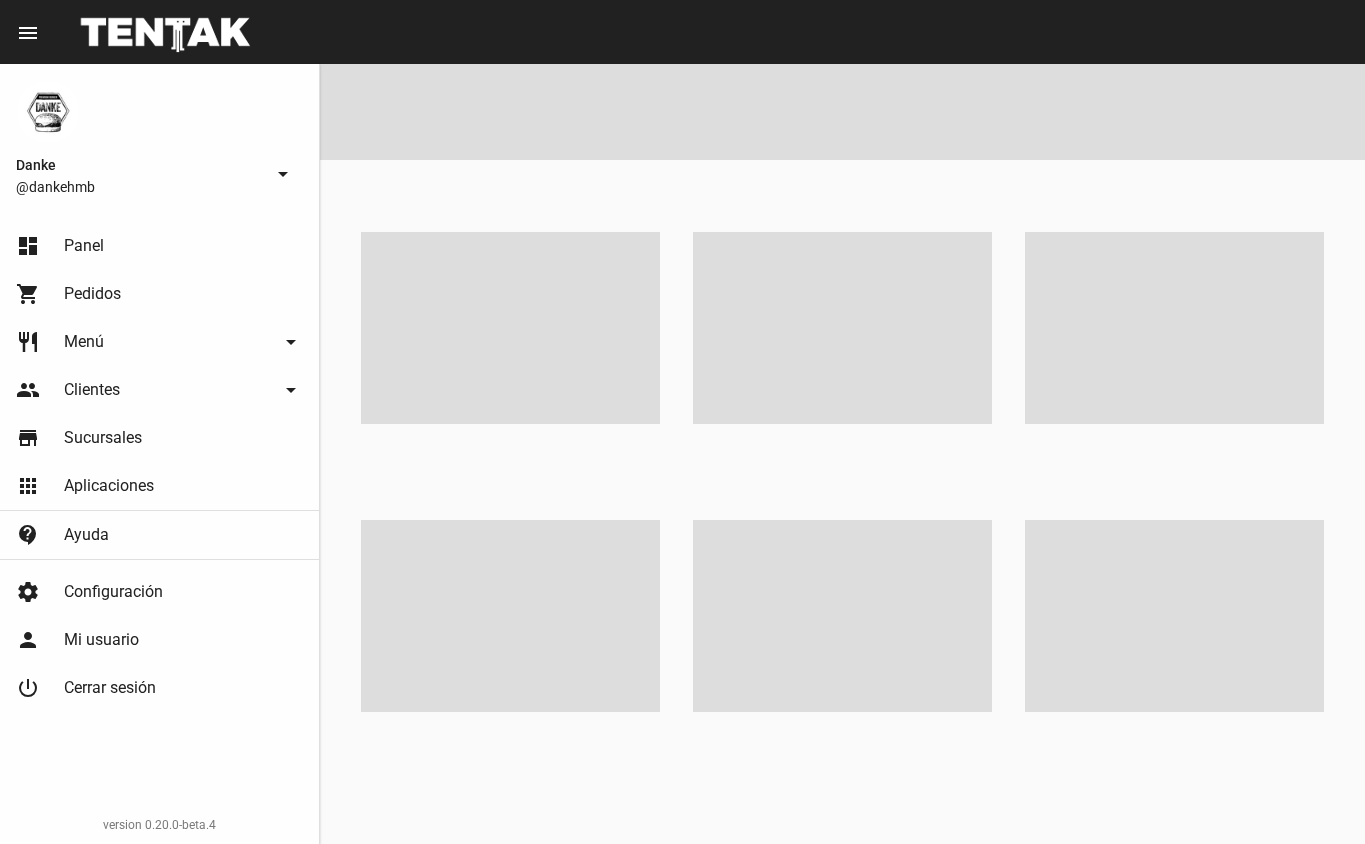 scroll, scrollTop: 0, scrollLeft: 0, axis: both 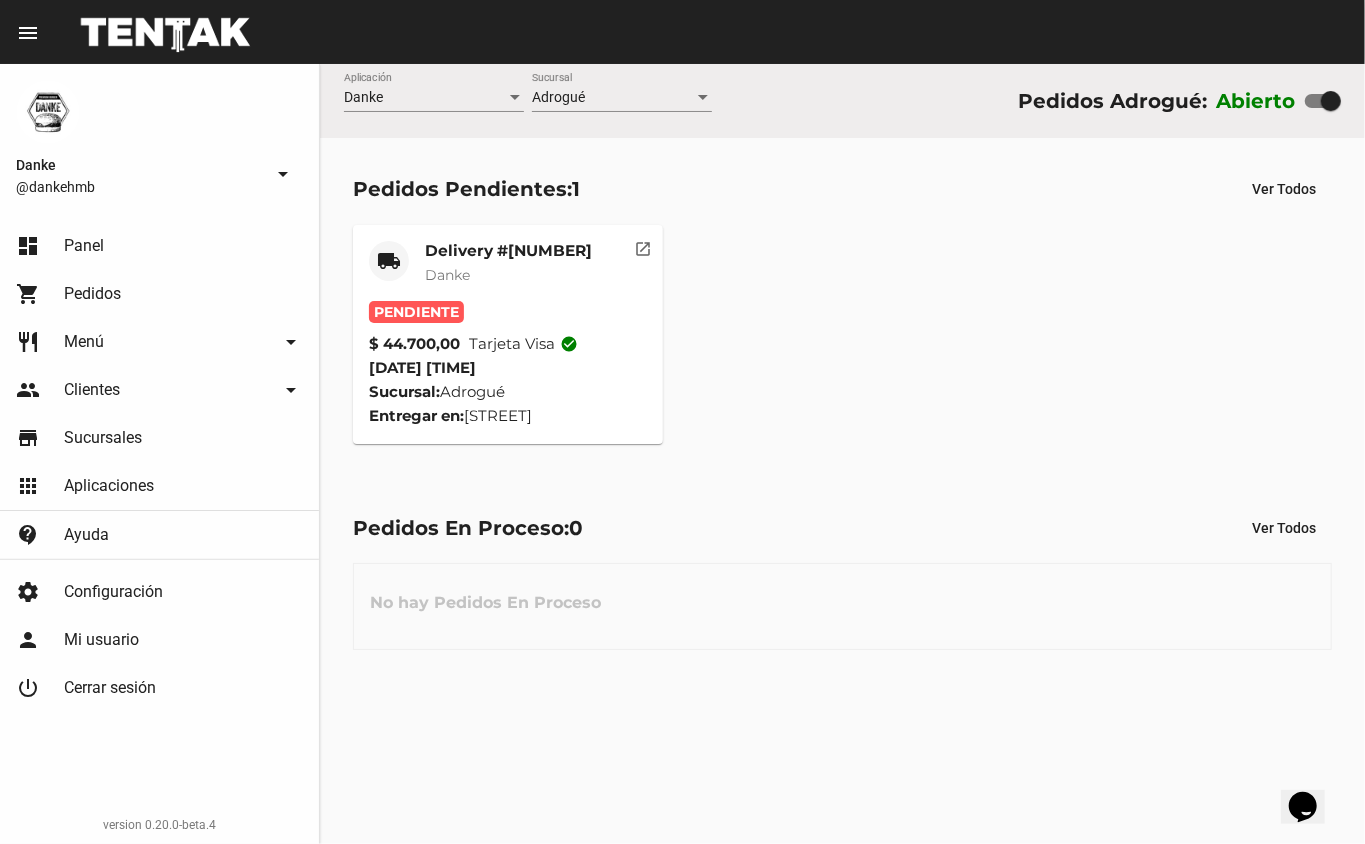 click on "Delivery #[NUMBER]" 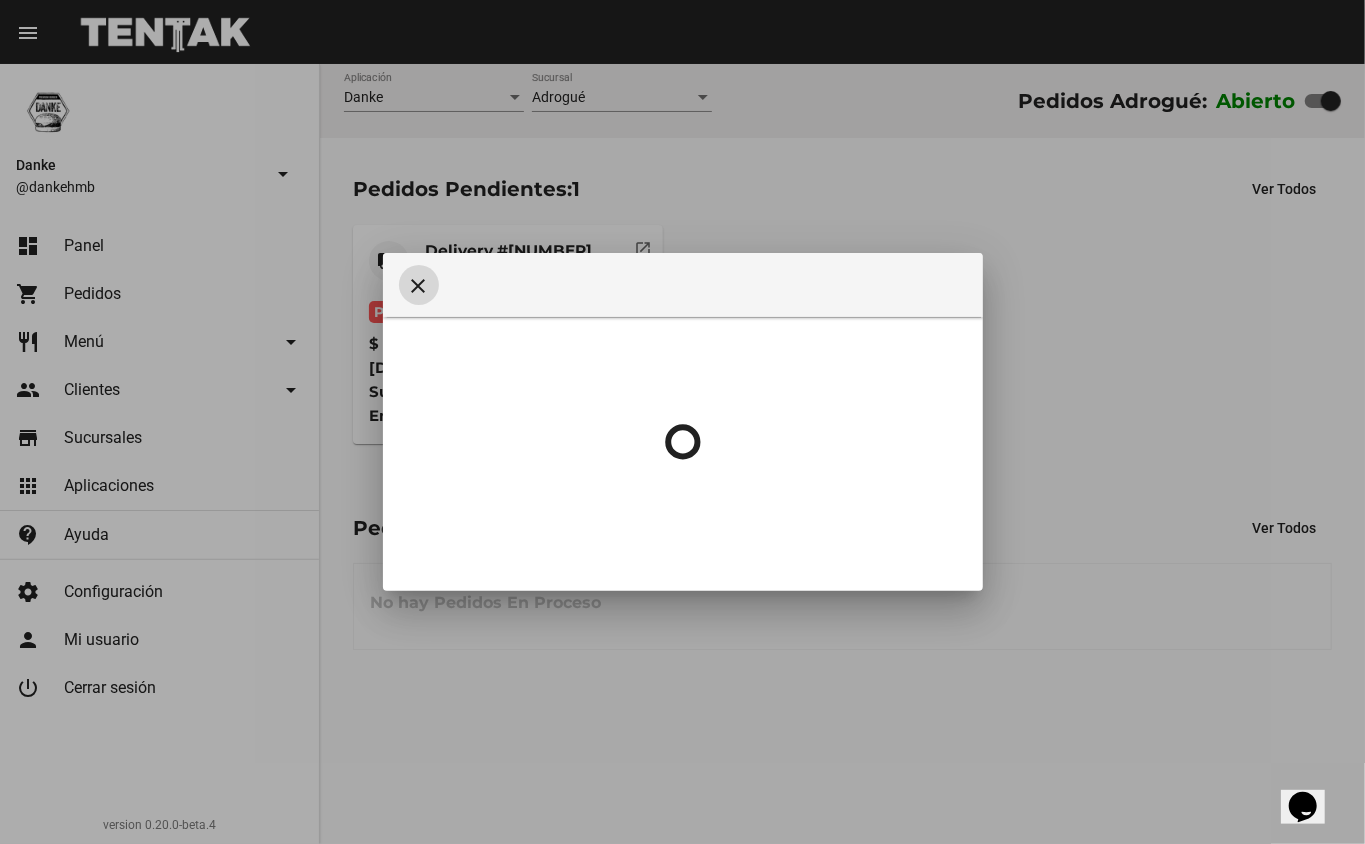 type 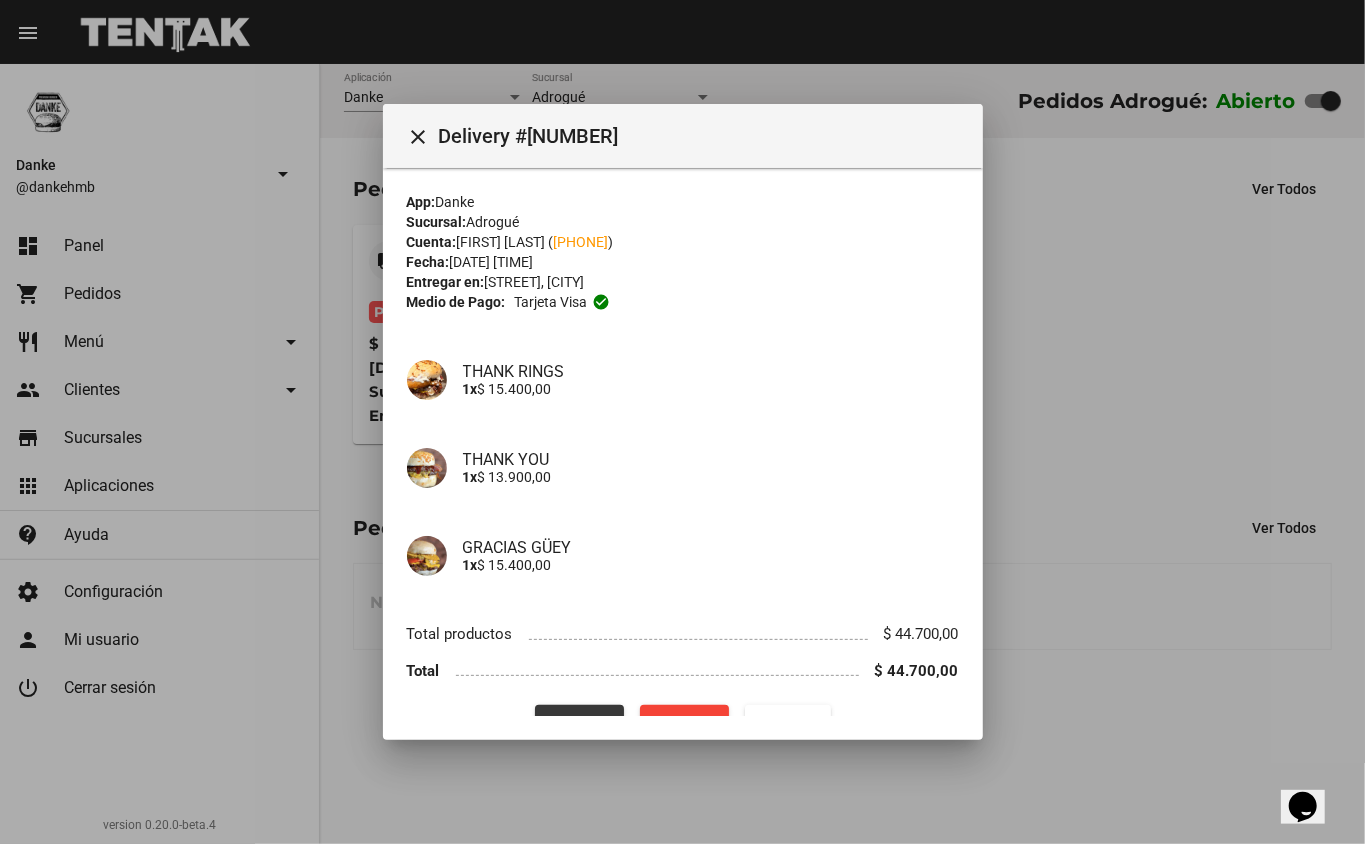 click on "Procesar" 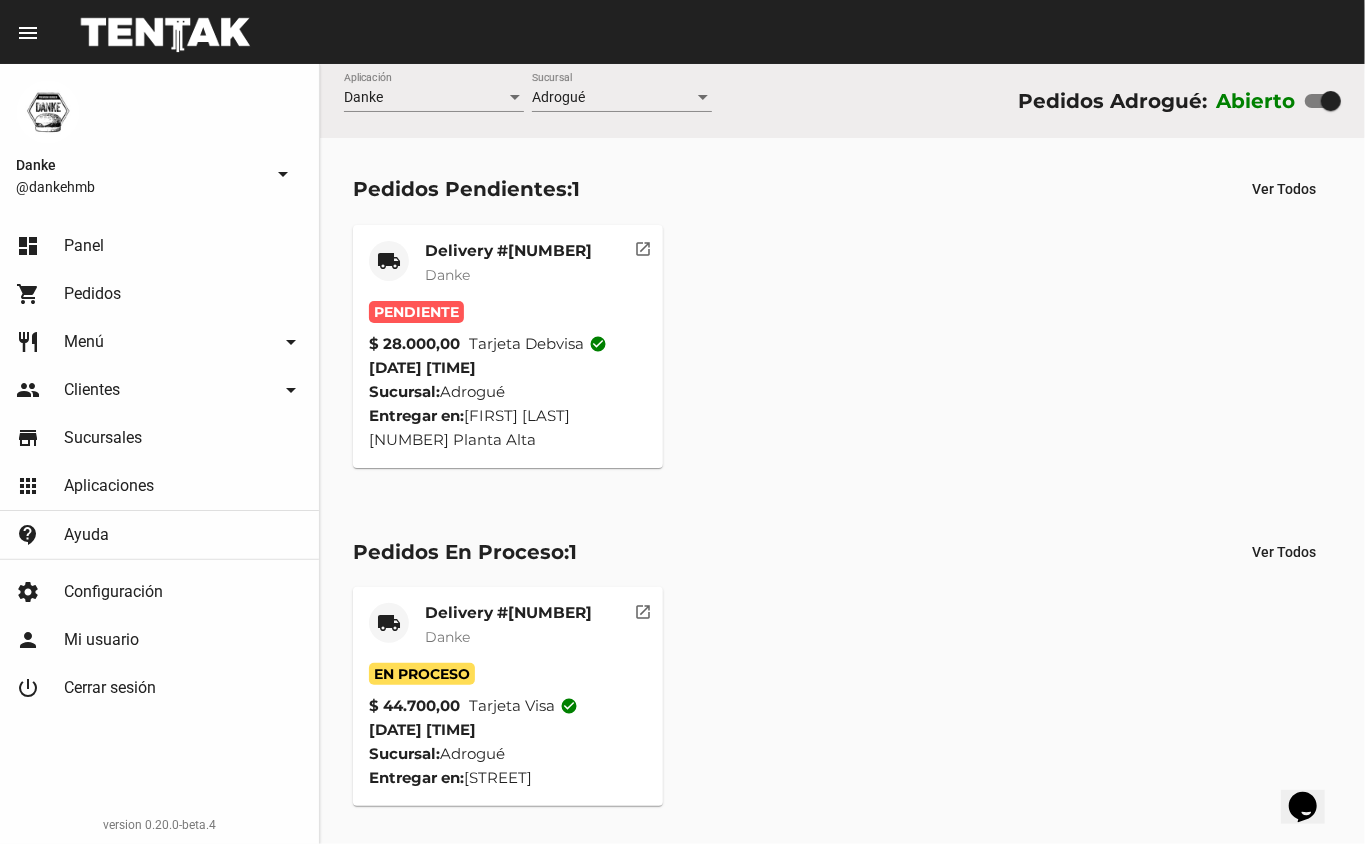 click on "Danke" 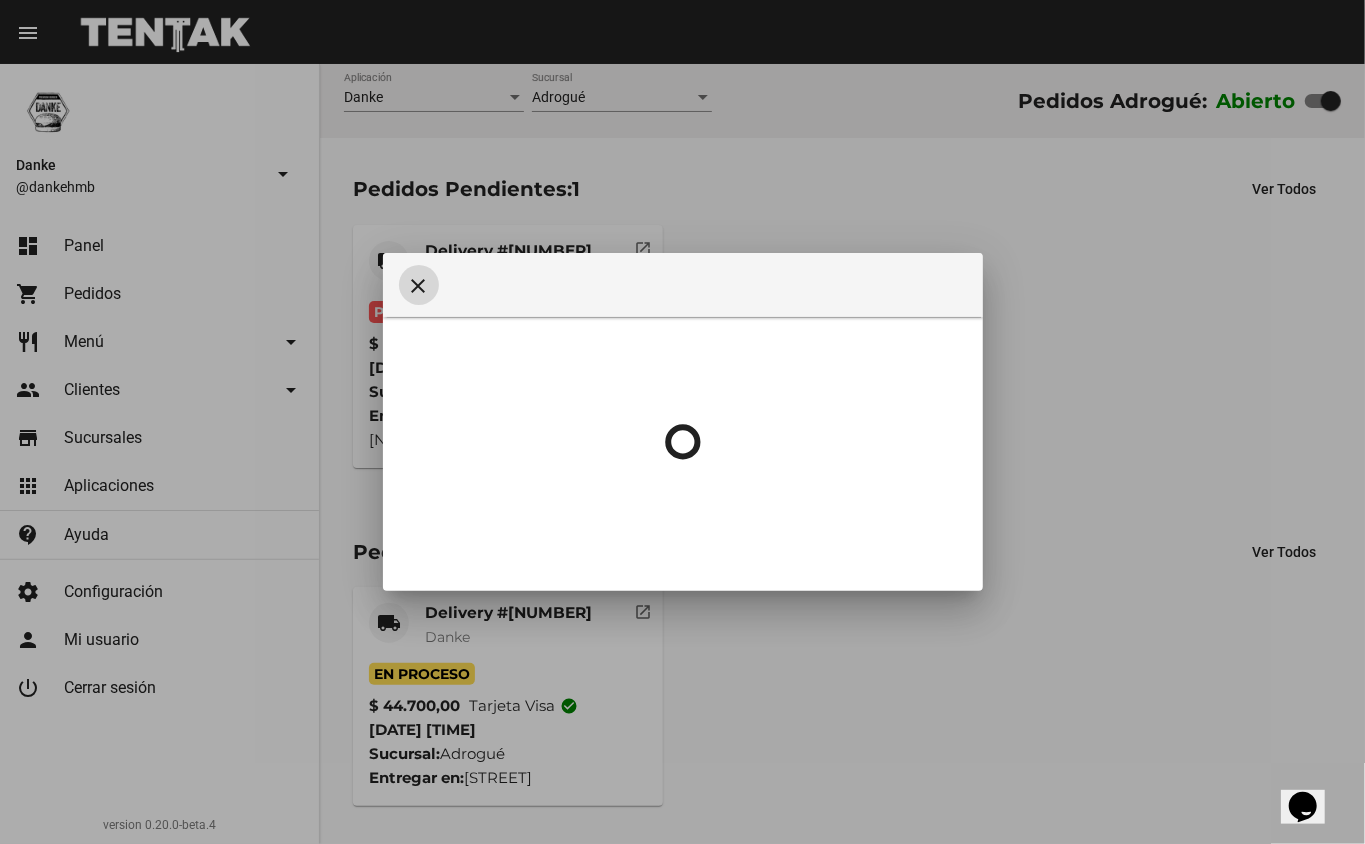 type 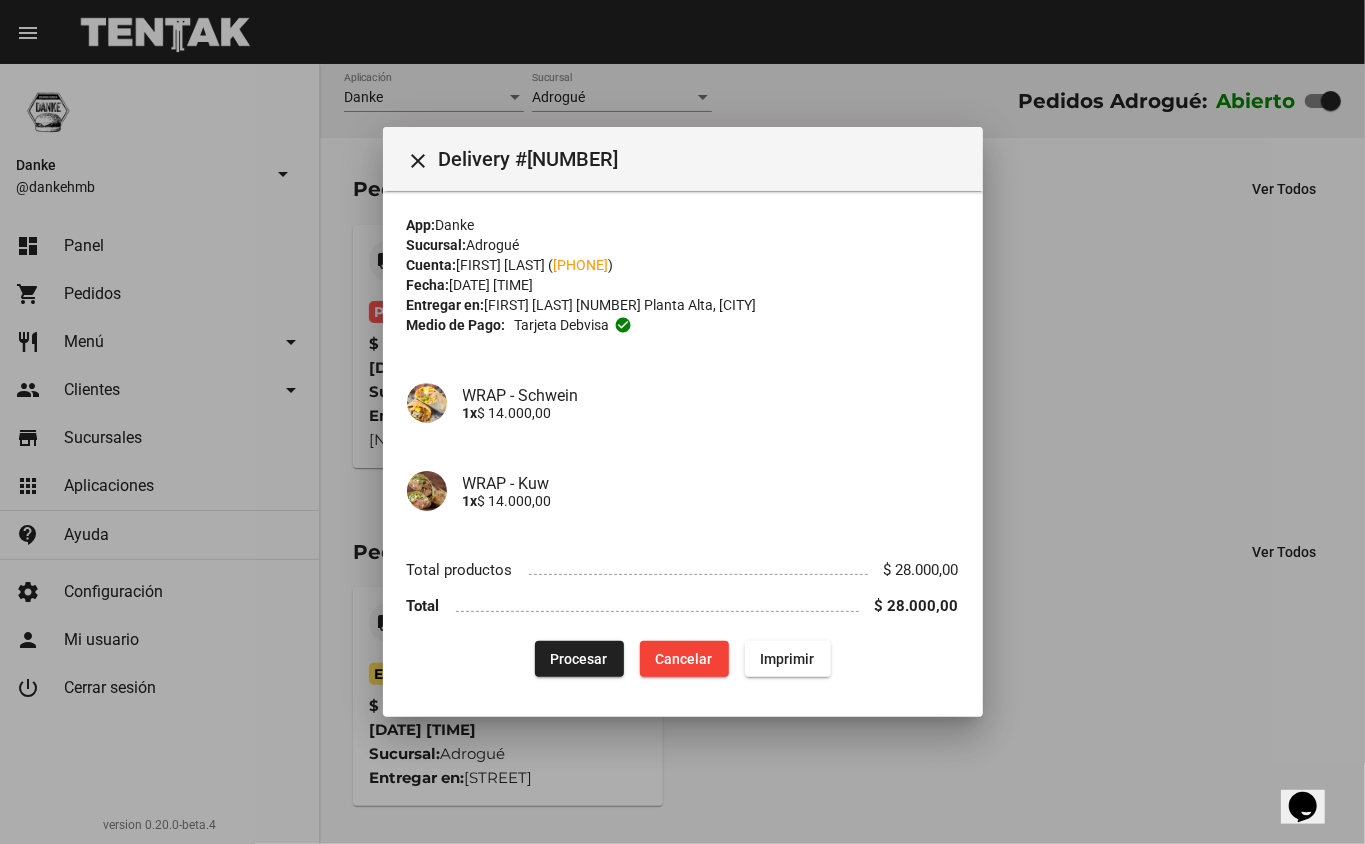 click on "Procesar" 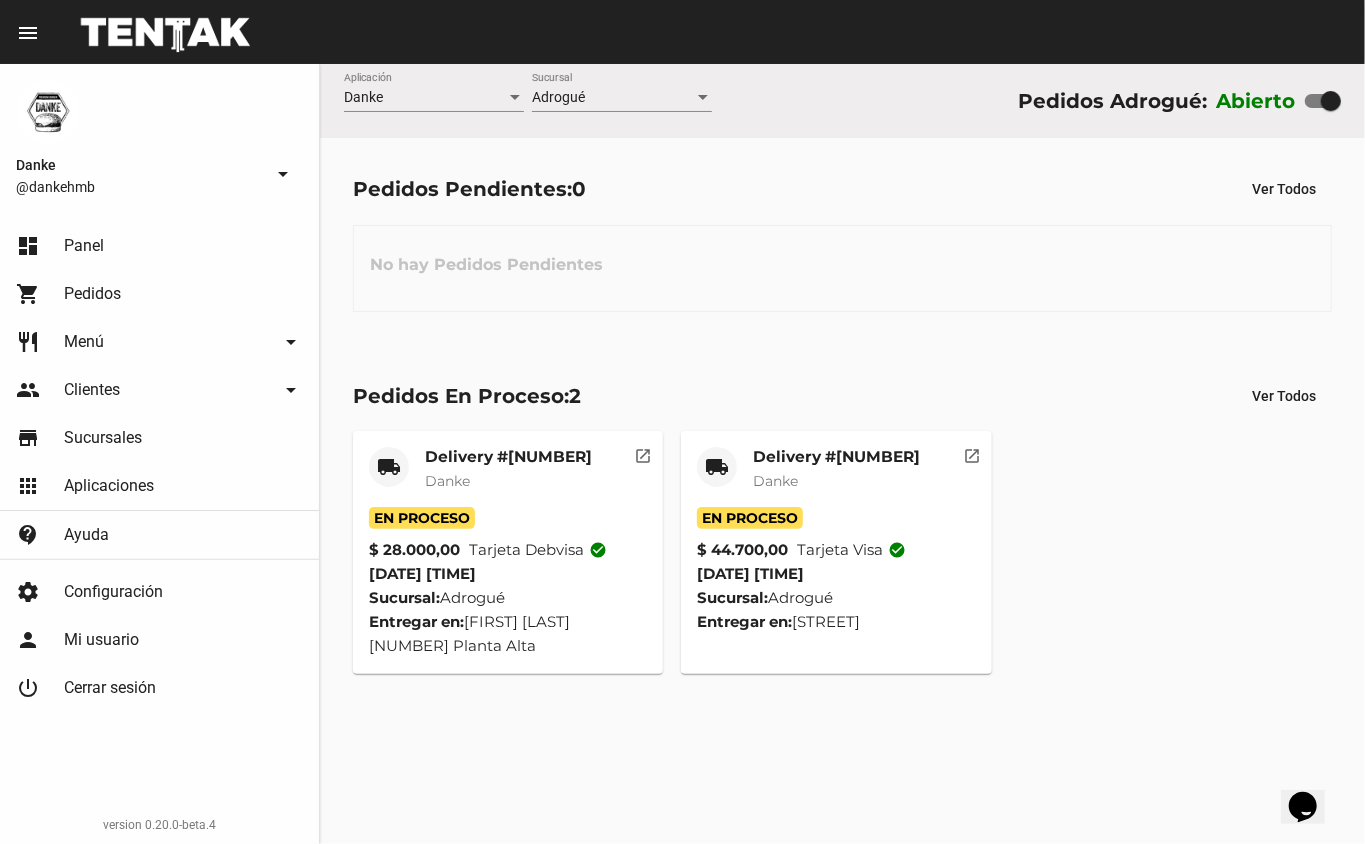 click on "Delivery #349235B8" 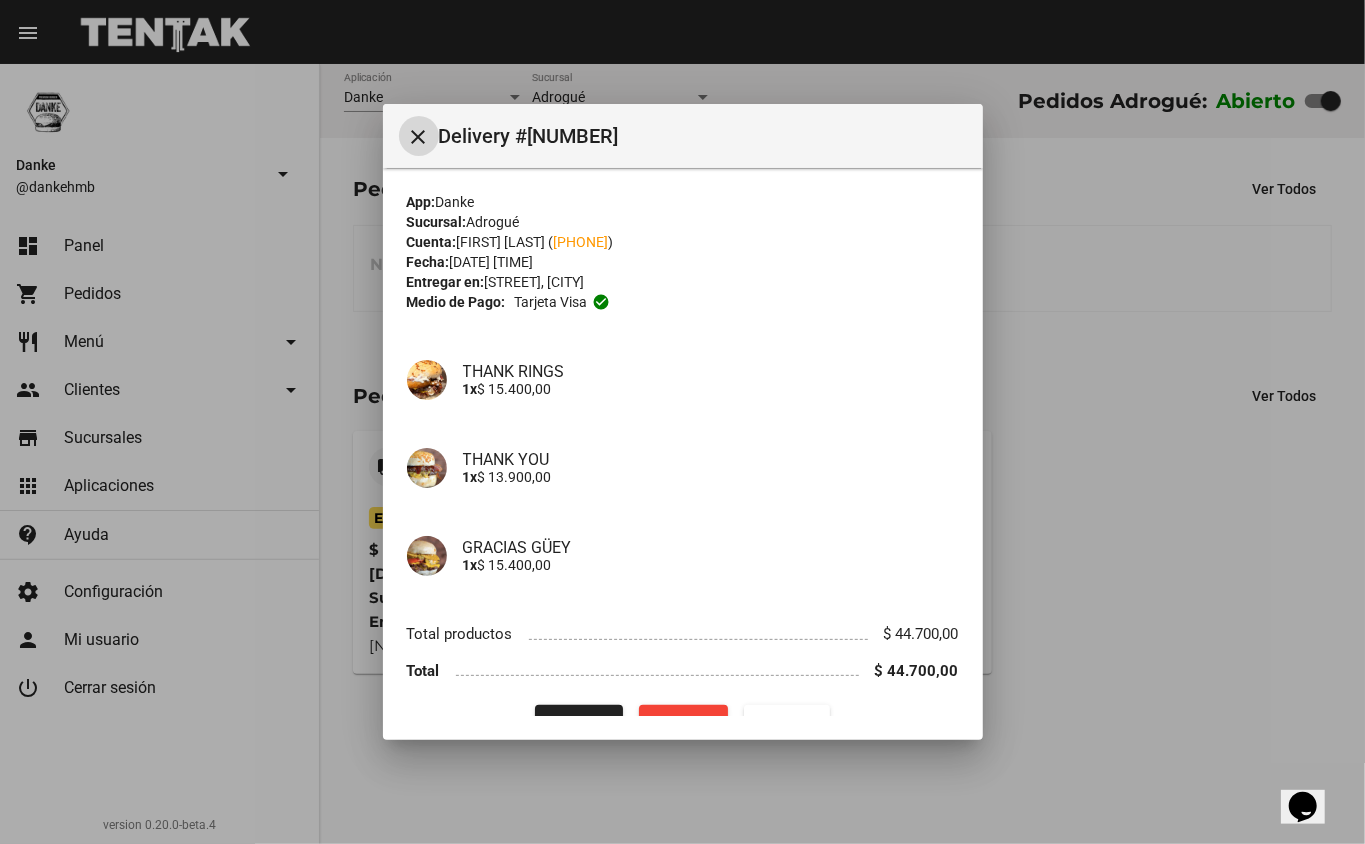 click on "close Delivery #349235B8 App:  Danke  Sucursal:  Adrogué  Cuenta:  Julian  Vietti ( +54 1555976551 )  Fecha:  7/8/25 20:45  Entregar en:  Valentín Alsina 1047, Adrogué  Medio de Pago: Tarjeta visa  check_circle THANK RINGS 1x  $ 15.400,00 THANK YOU 1x  $ 13.900,00 GRACIAS GÜEY 1x  $ 15.400,00 Total productos $ 44.700,00 Total $ 44.700,00  Finalizar  Cancelar Imprimir" at bounding box center (683, 422) 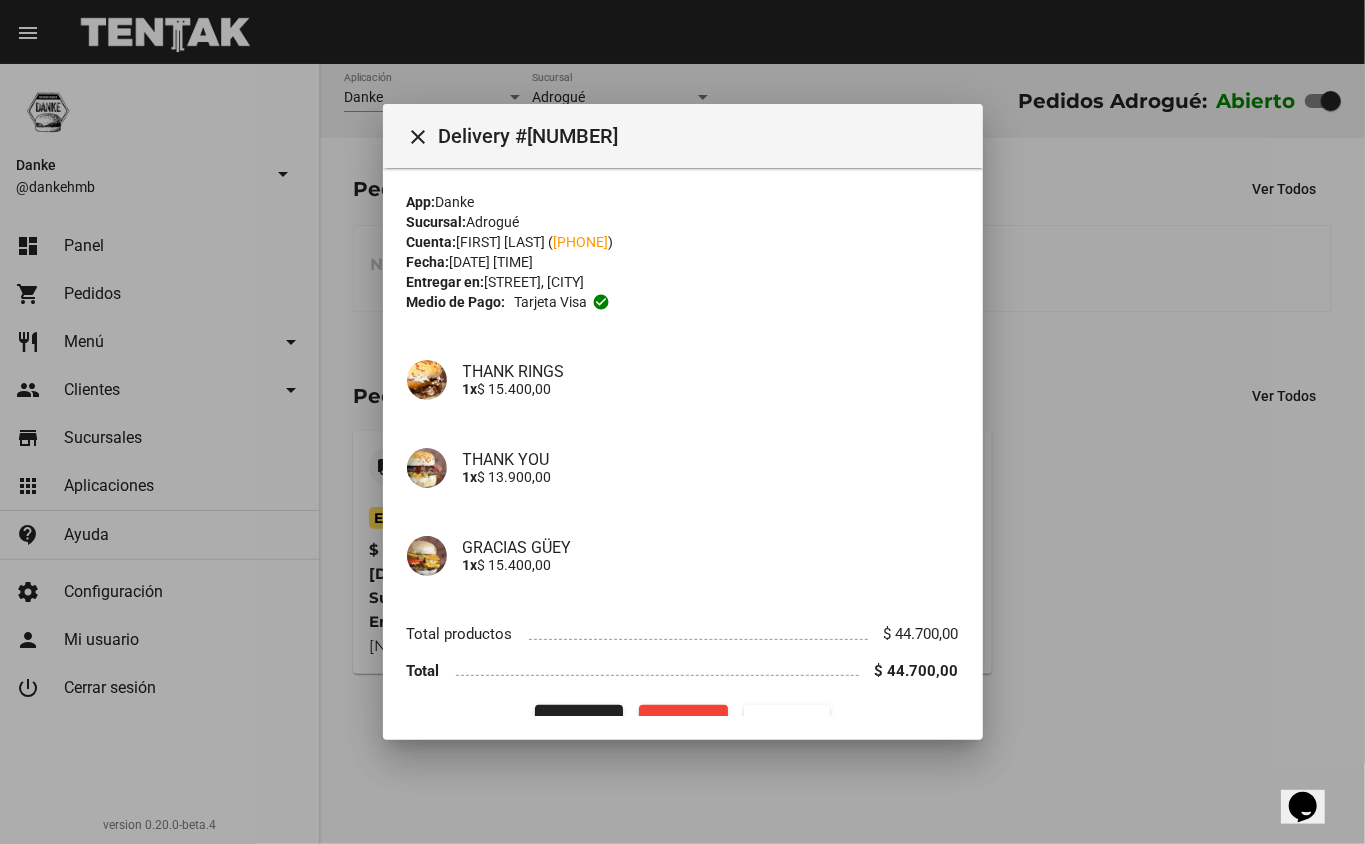 click on "Finalizar" 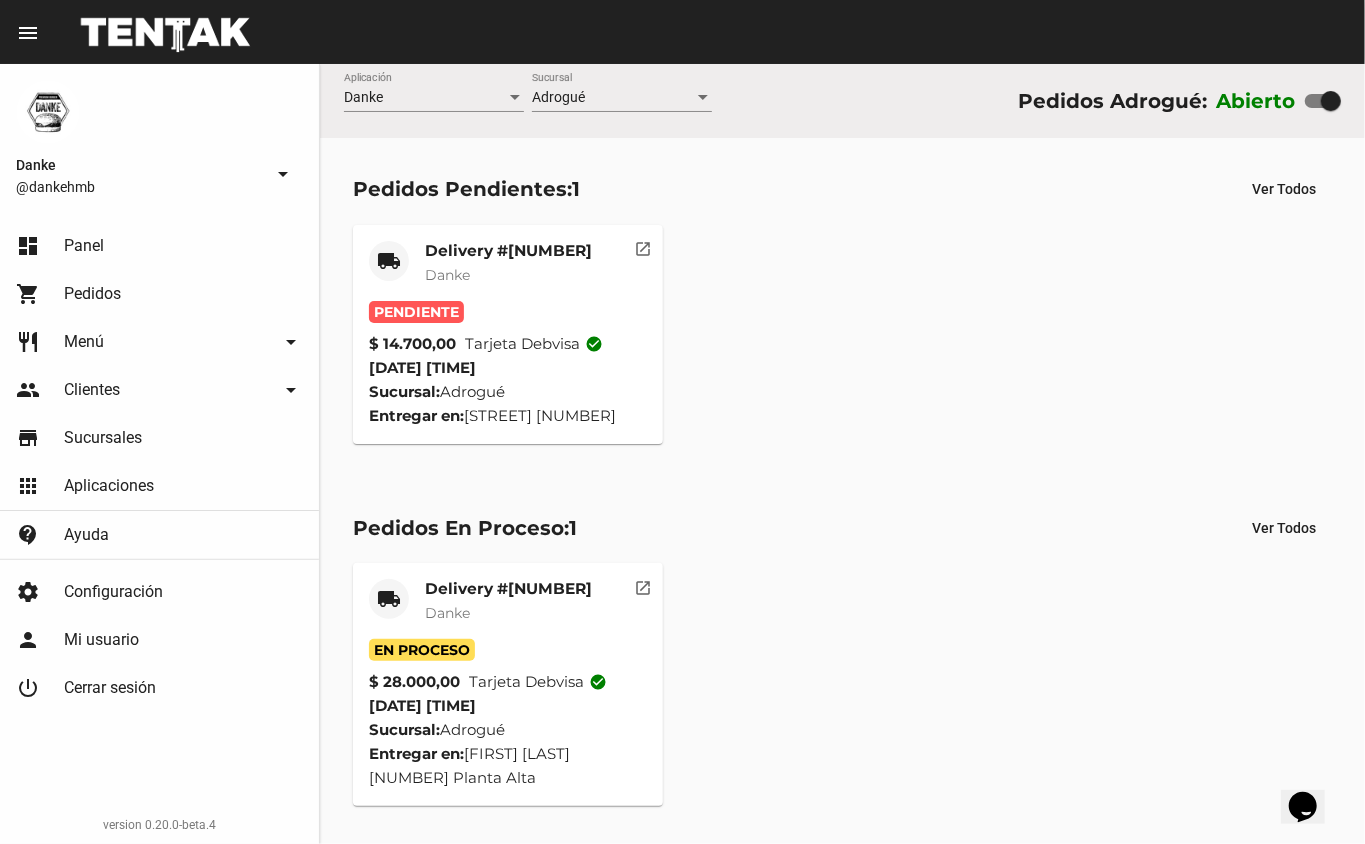 click on "Danke" 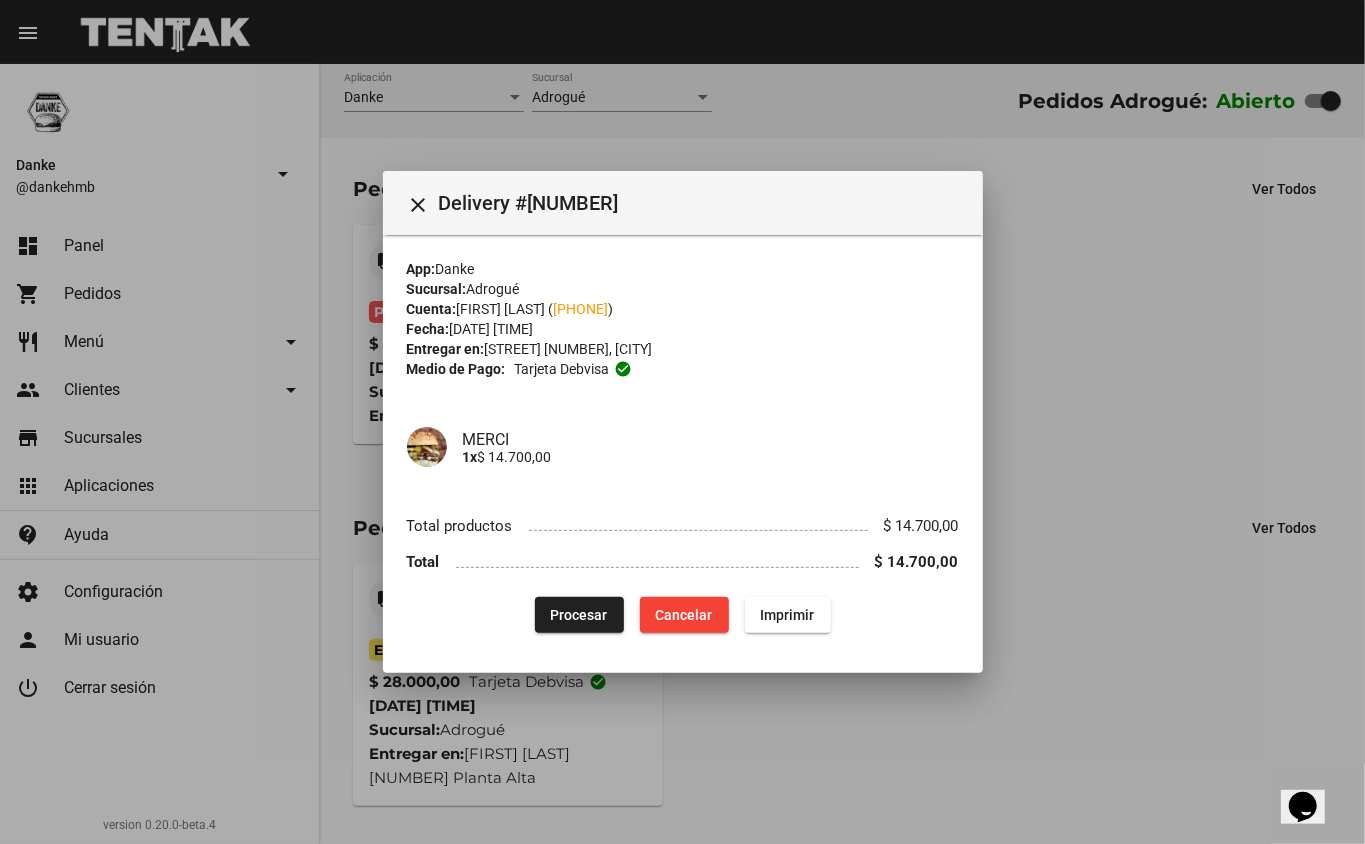 type 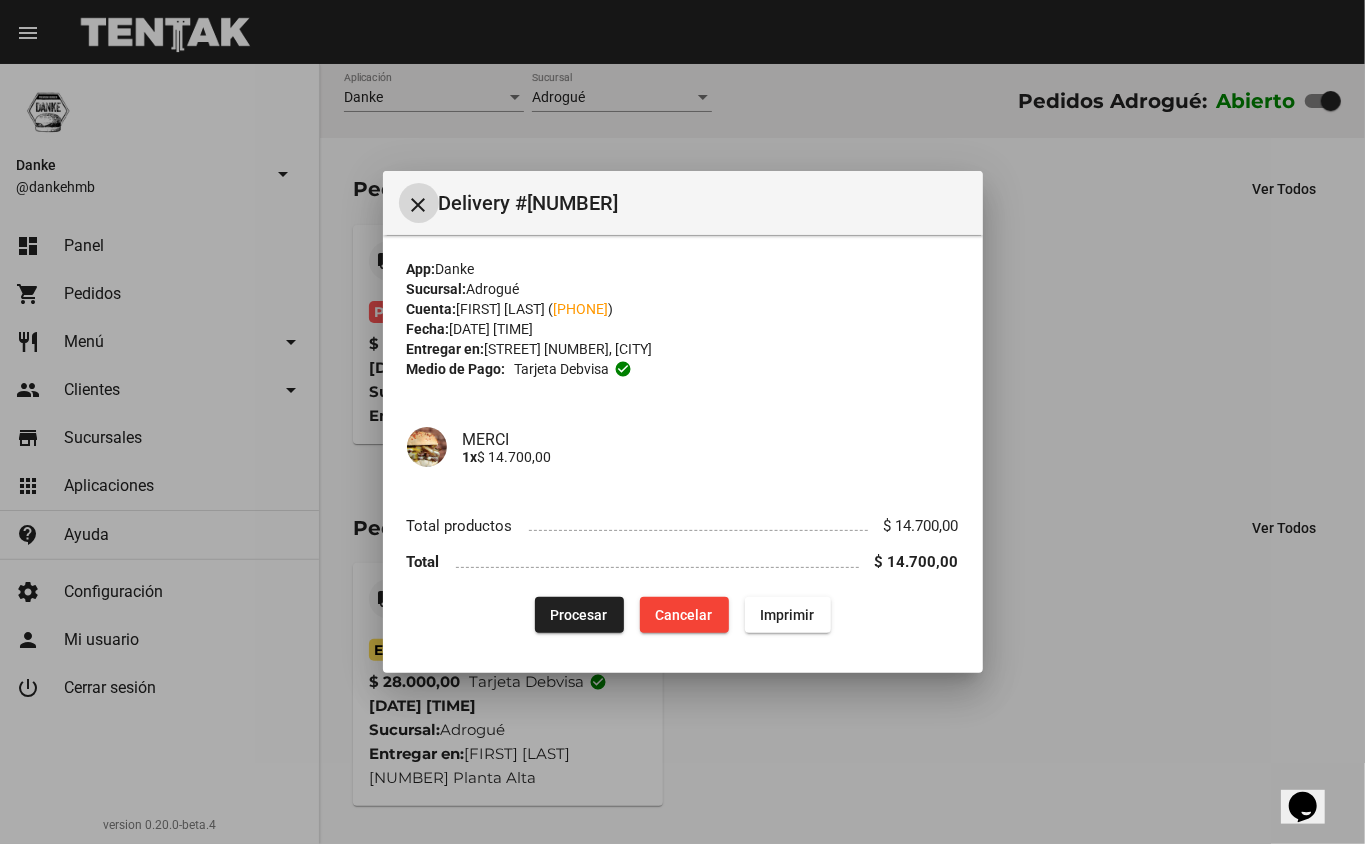 click on "Procesar" 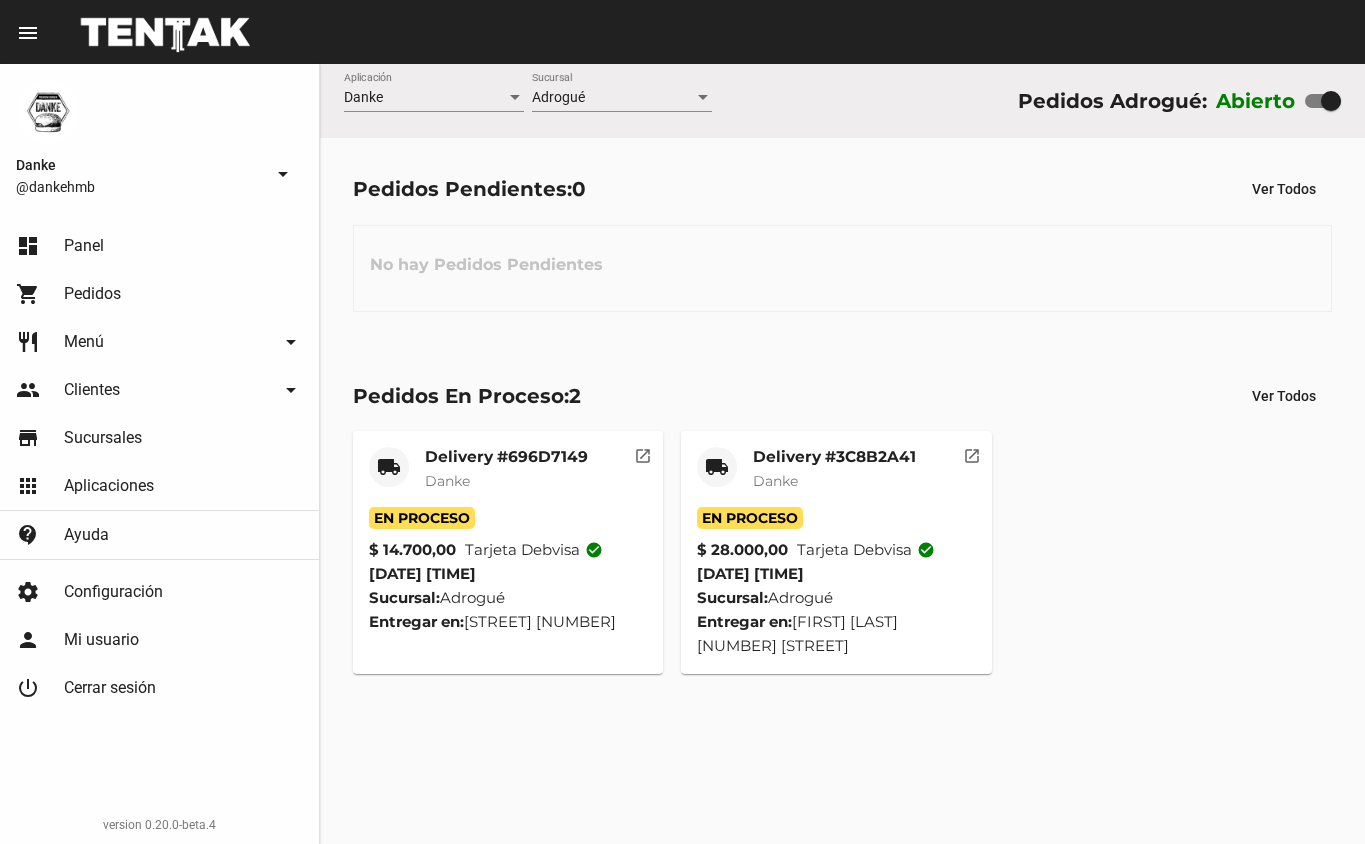scroll, scrollTop: 0, scrollLeft: 0, axis: both 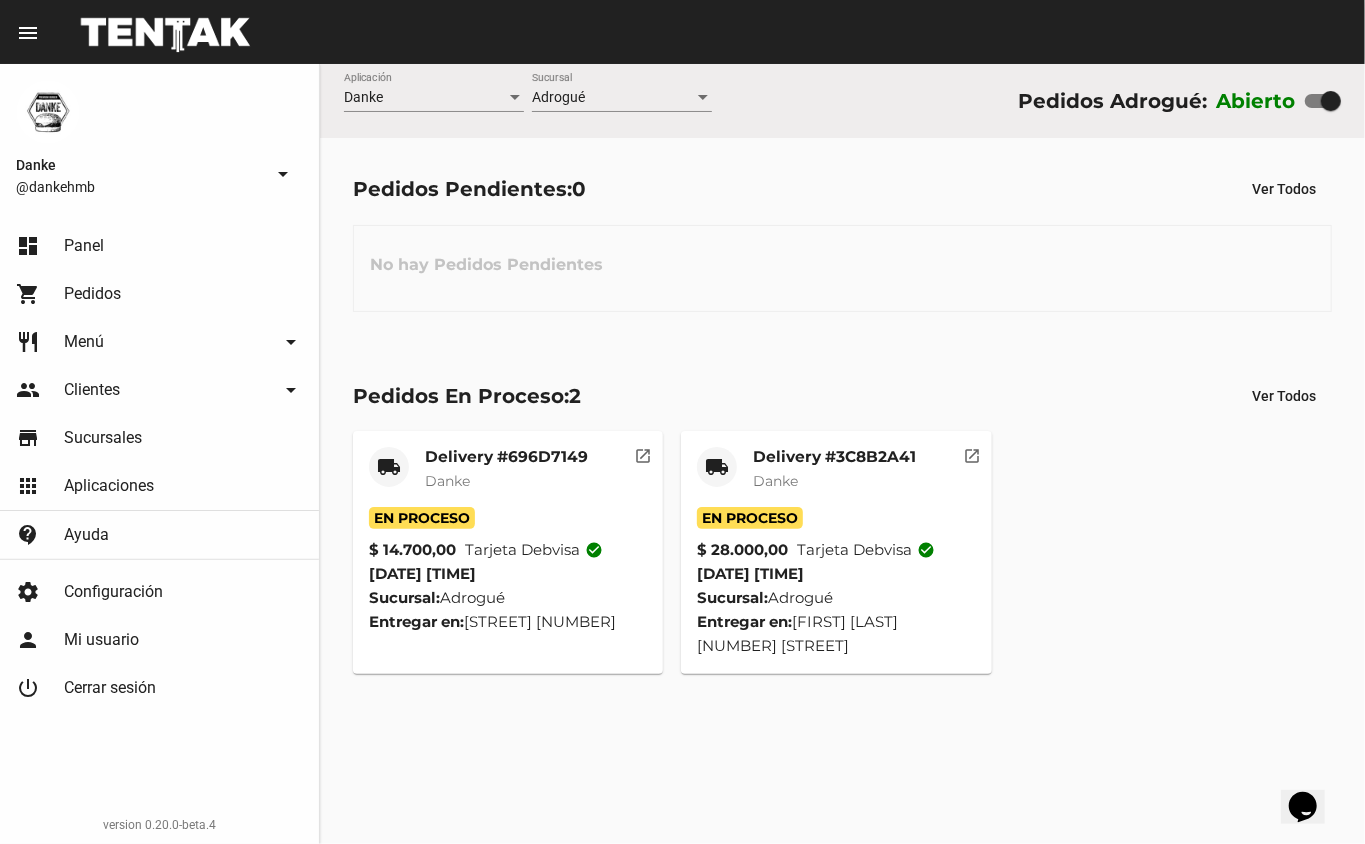 click on "Delivery #3C8B2A41" 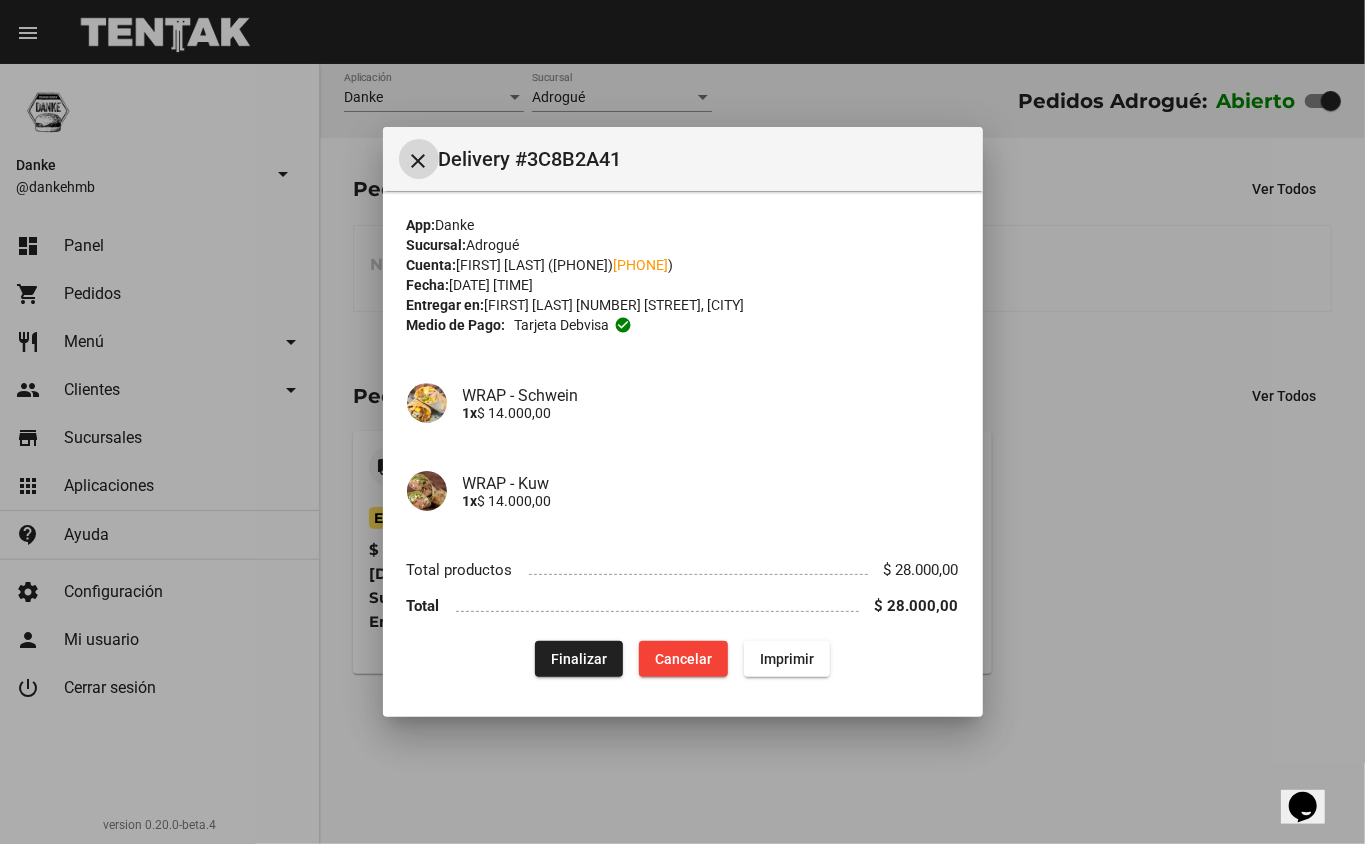 click on "Finalizar" 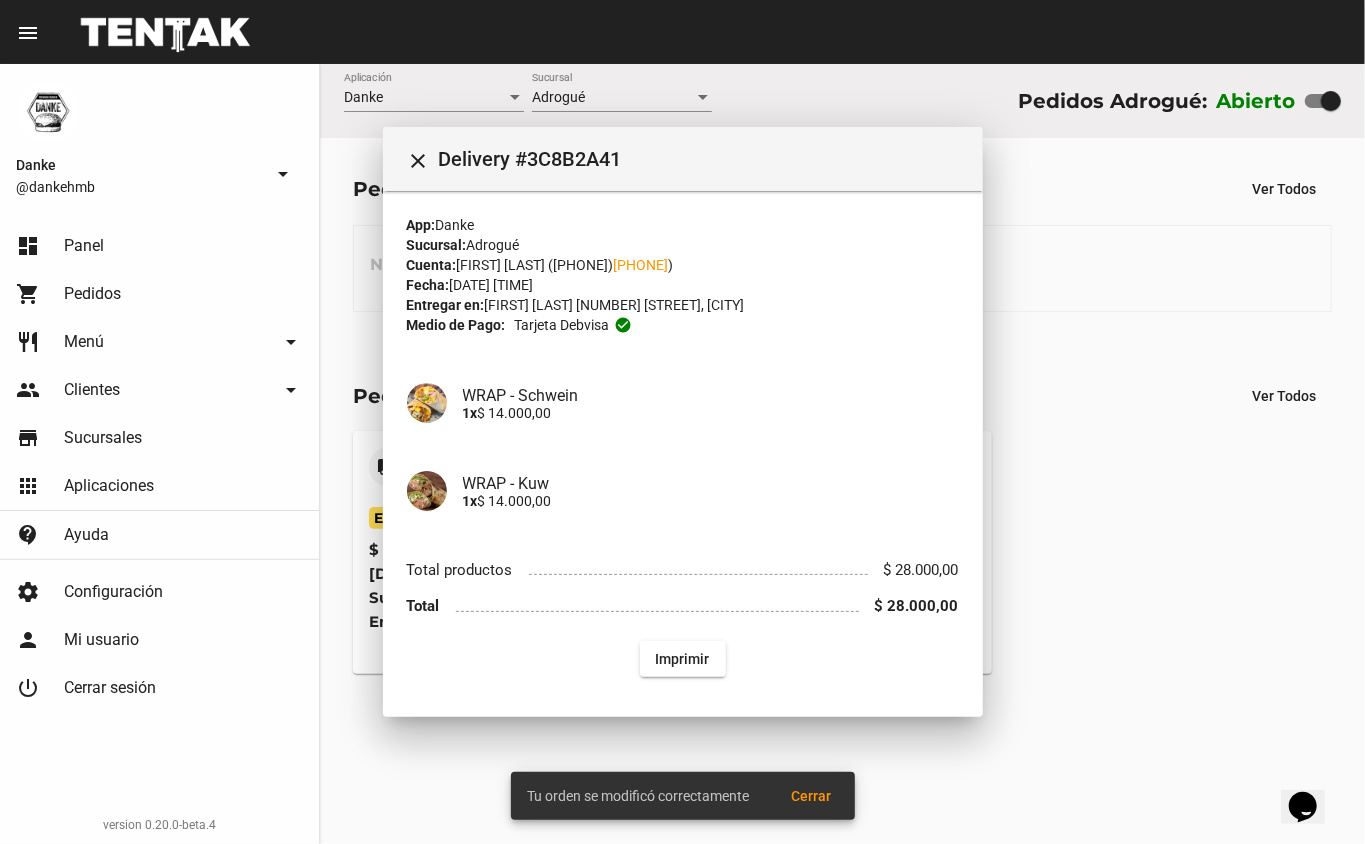 click on "Pedidos Pendientes:  0 Ver Todos No hay Pedidos Pendientes" 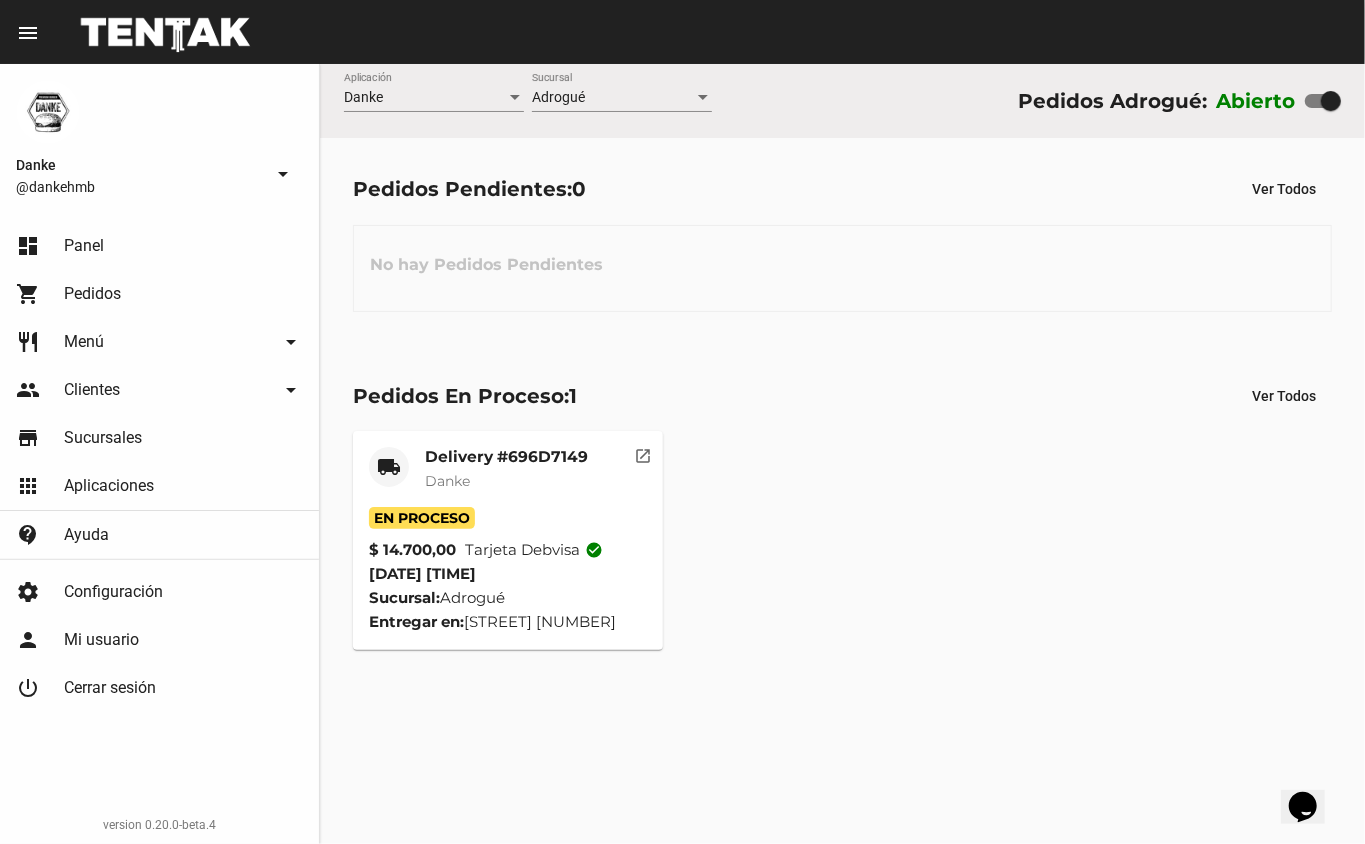 click on "En Proceso" 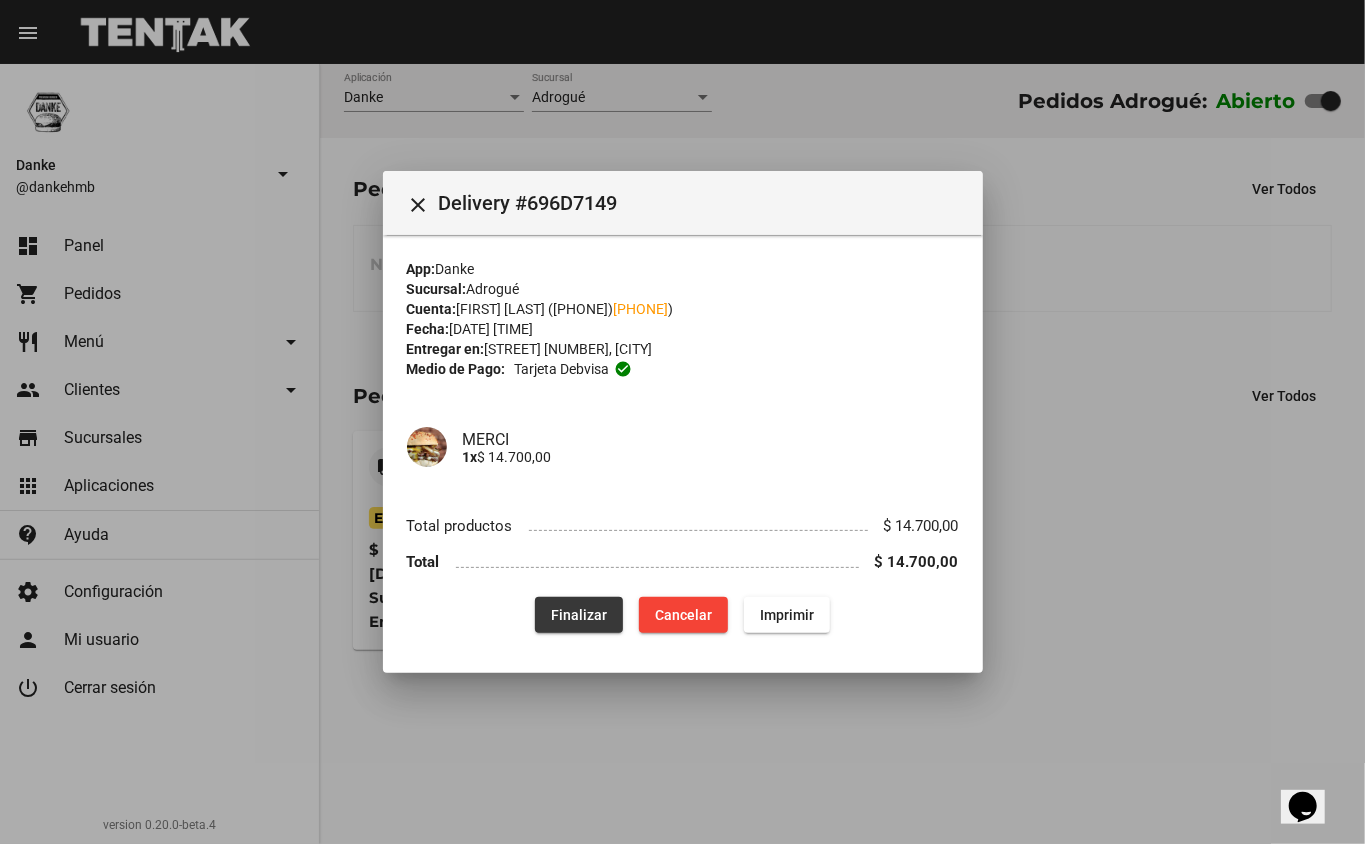click on "Finalizar" 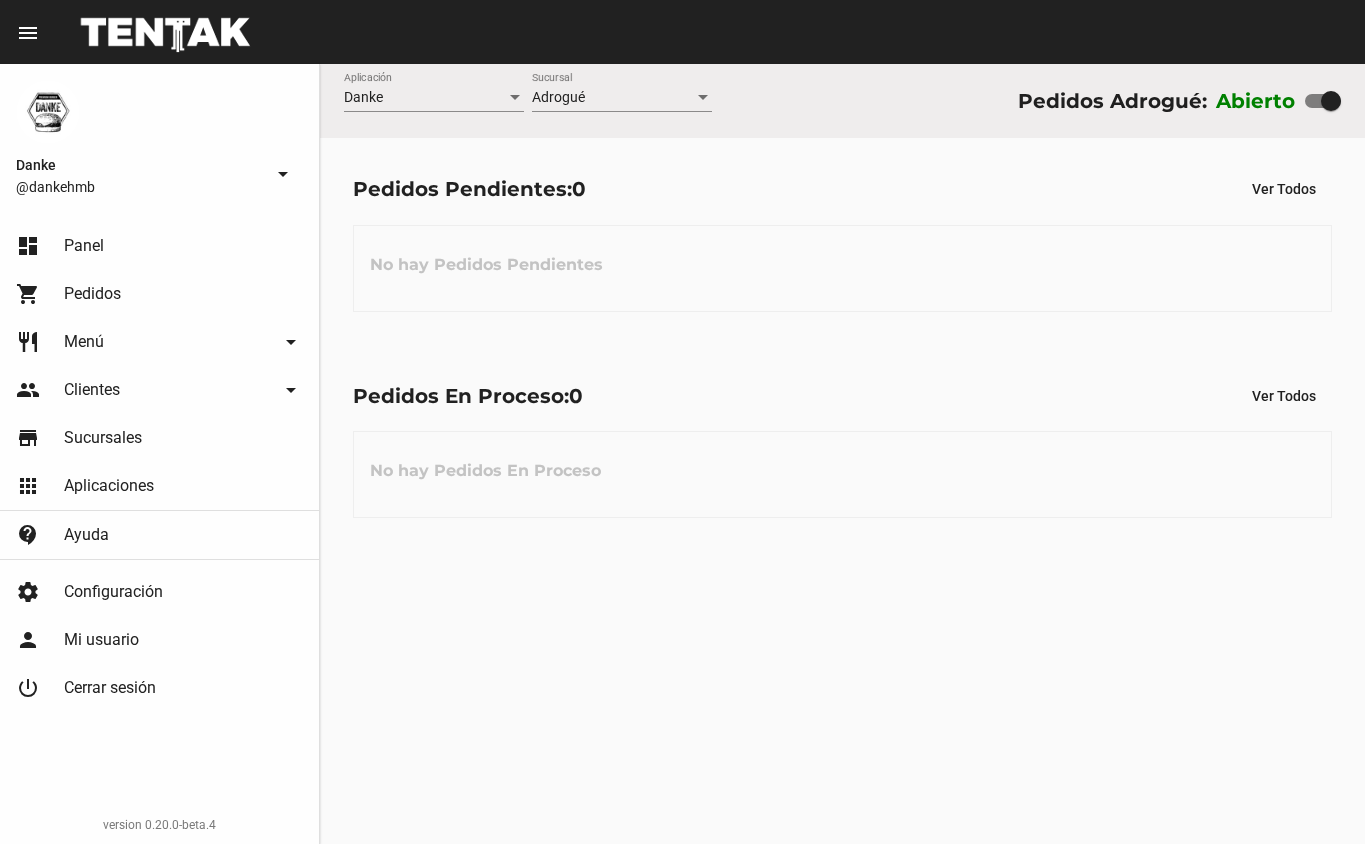 scroll, scrollTop: 0, scrollLeft: 0, axis: both 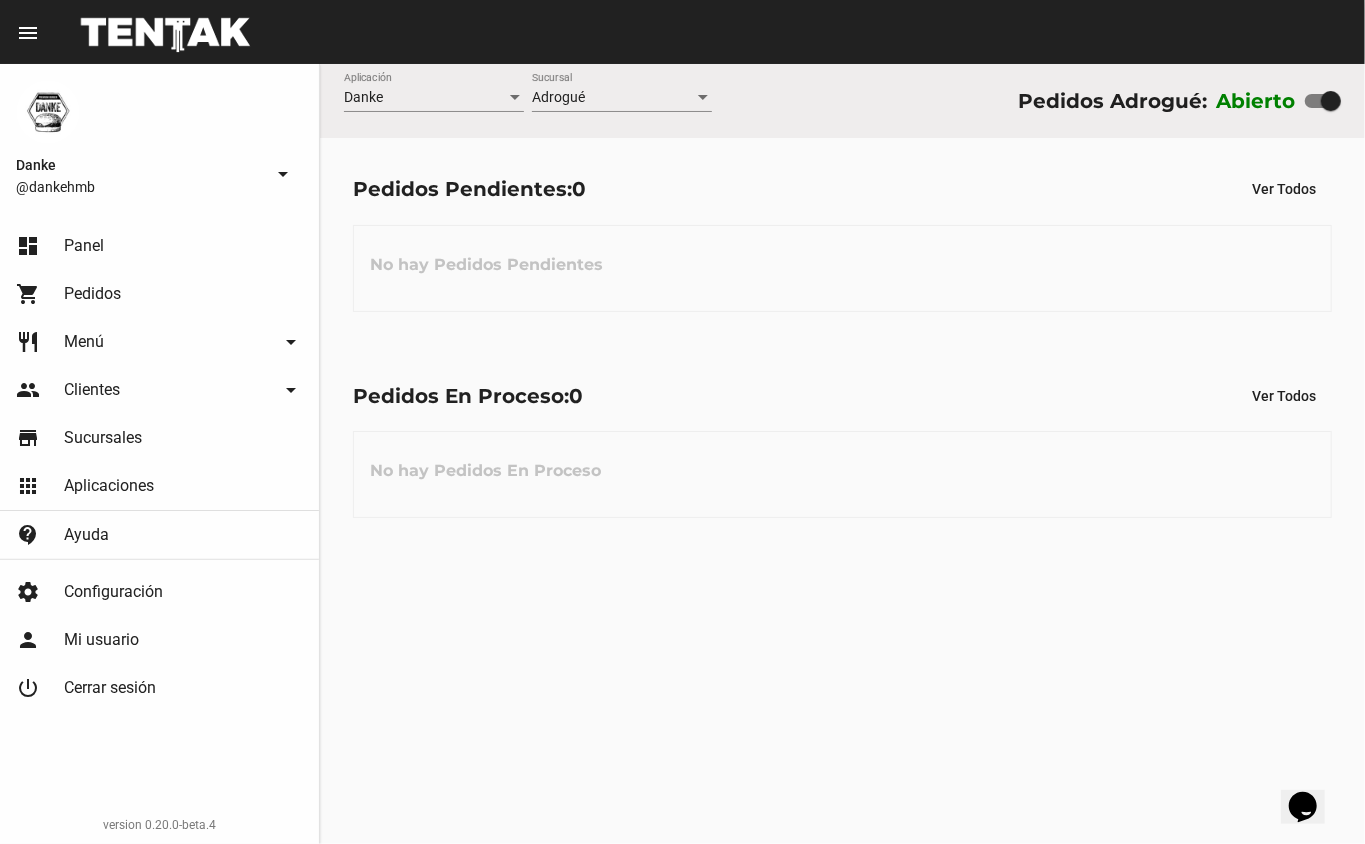 click on "No hay Pedidos Pendientes" 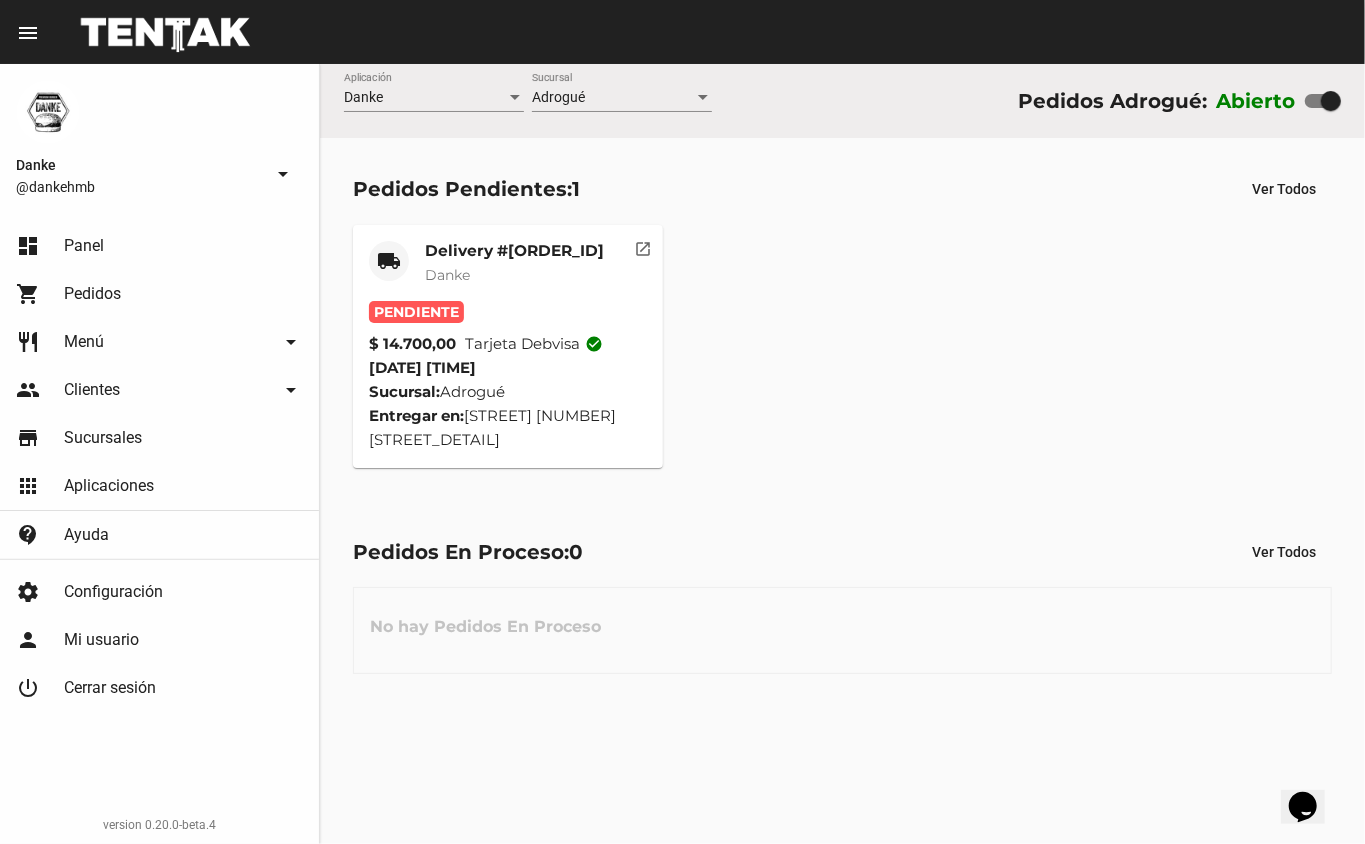 click on "Delivery #548F6D54" 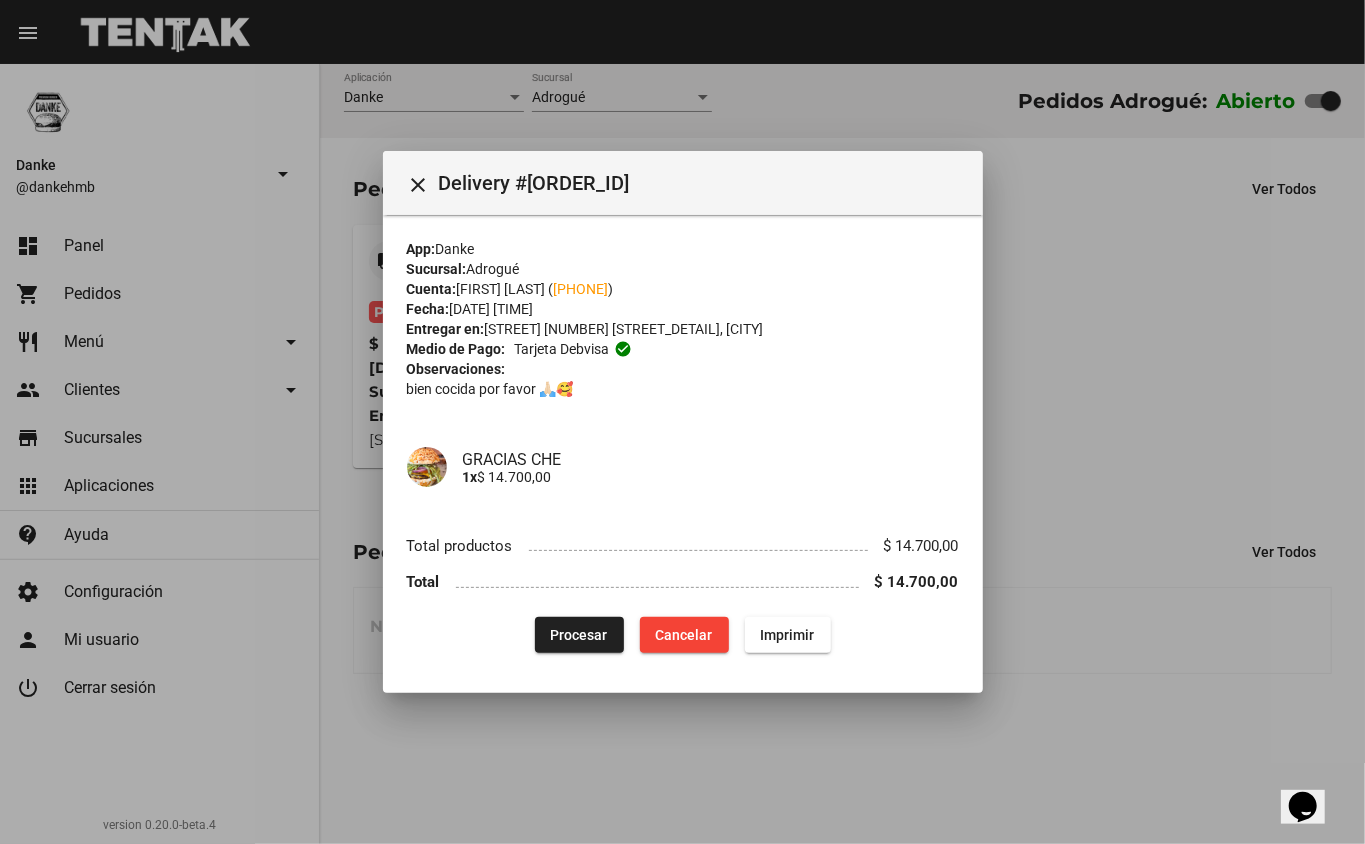 type 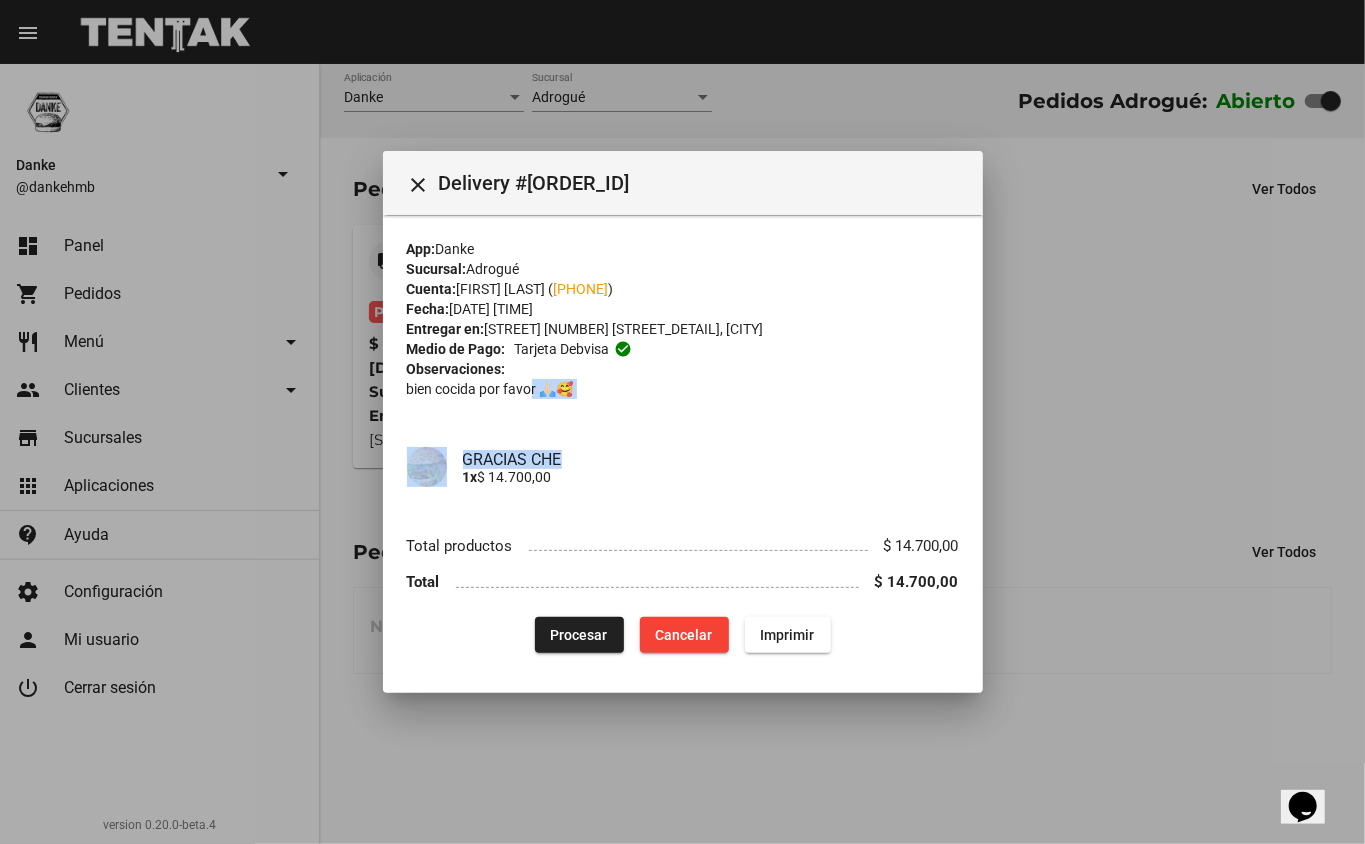 drag, startPoint x: 533, startPoint y: 386, endPoint x: 710, endPoint y: 402, distance: 177.7217 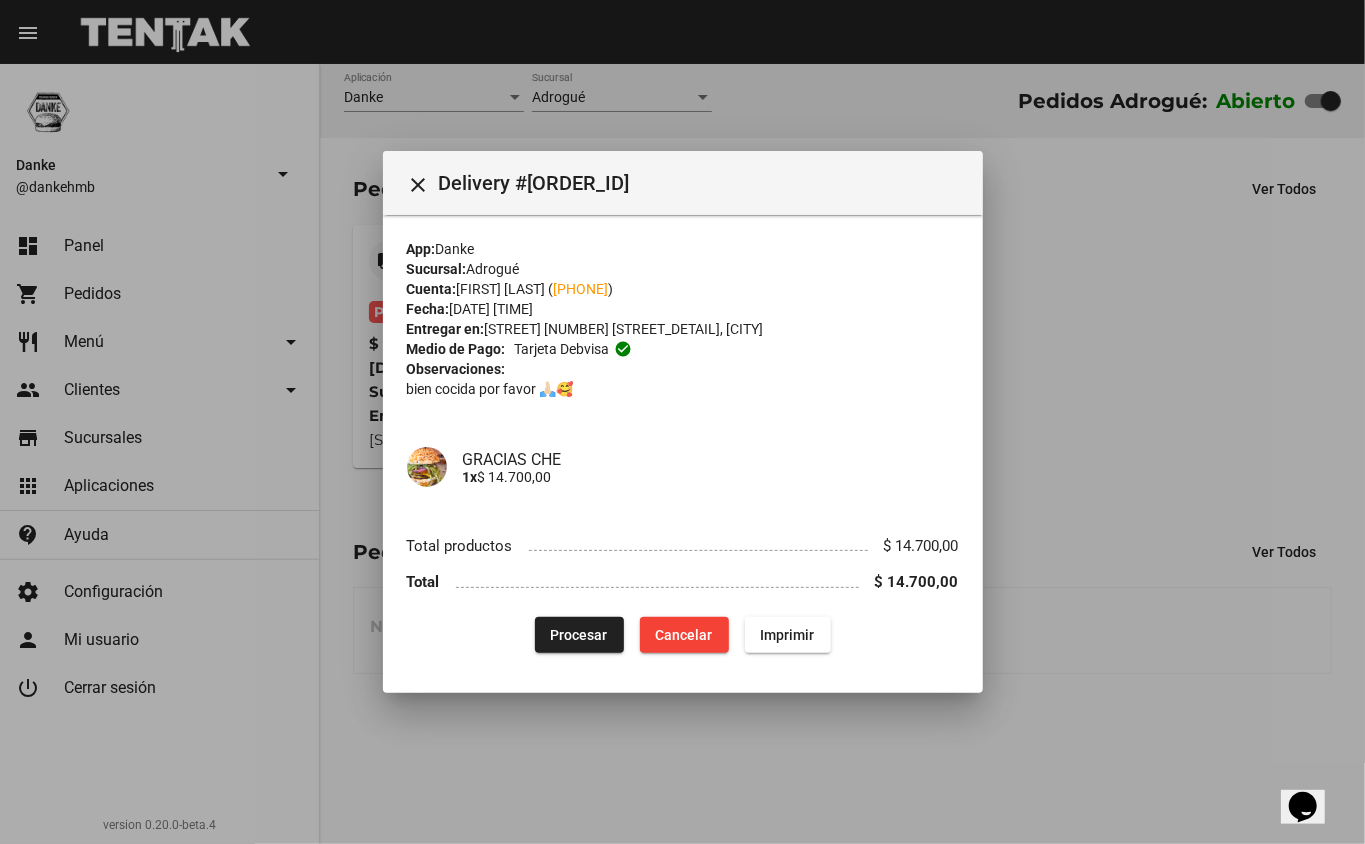 click on "Procesar" 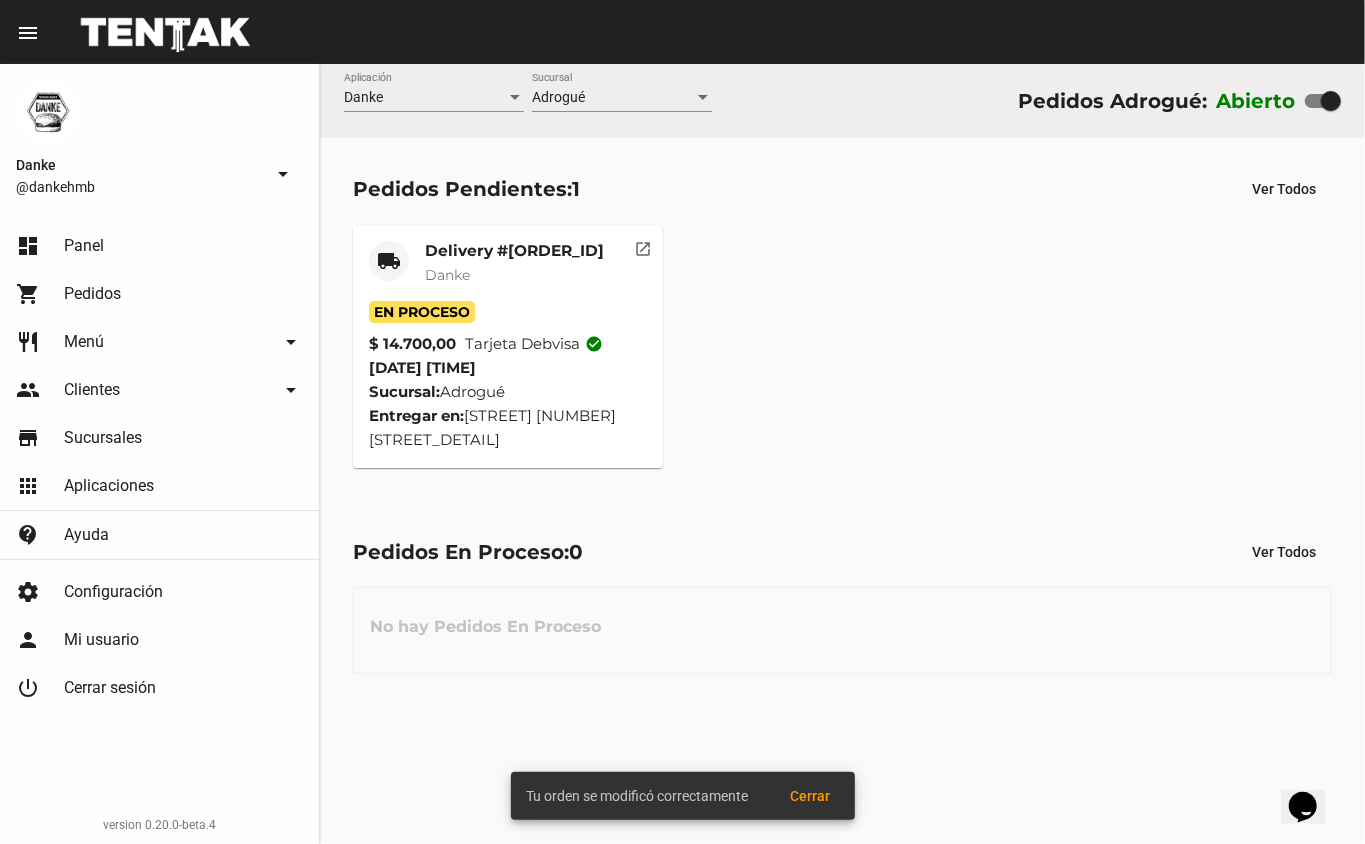 click on "Delivery #548F6D54" 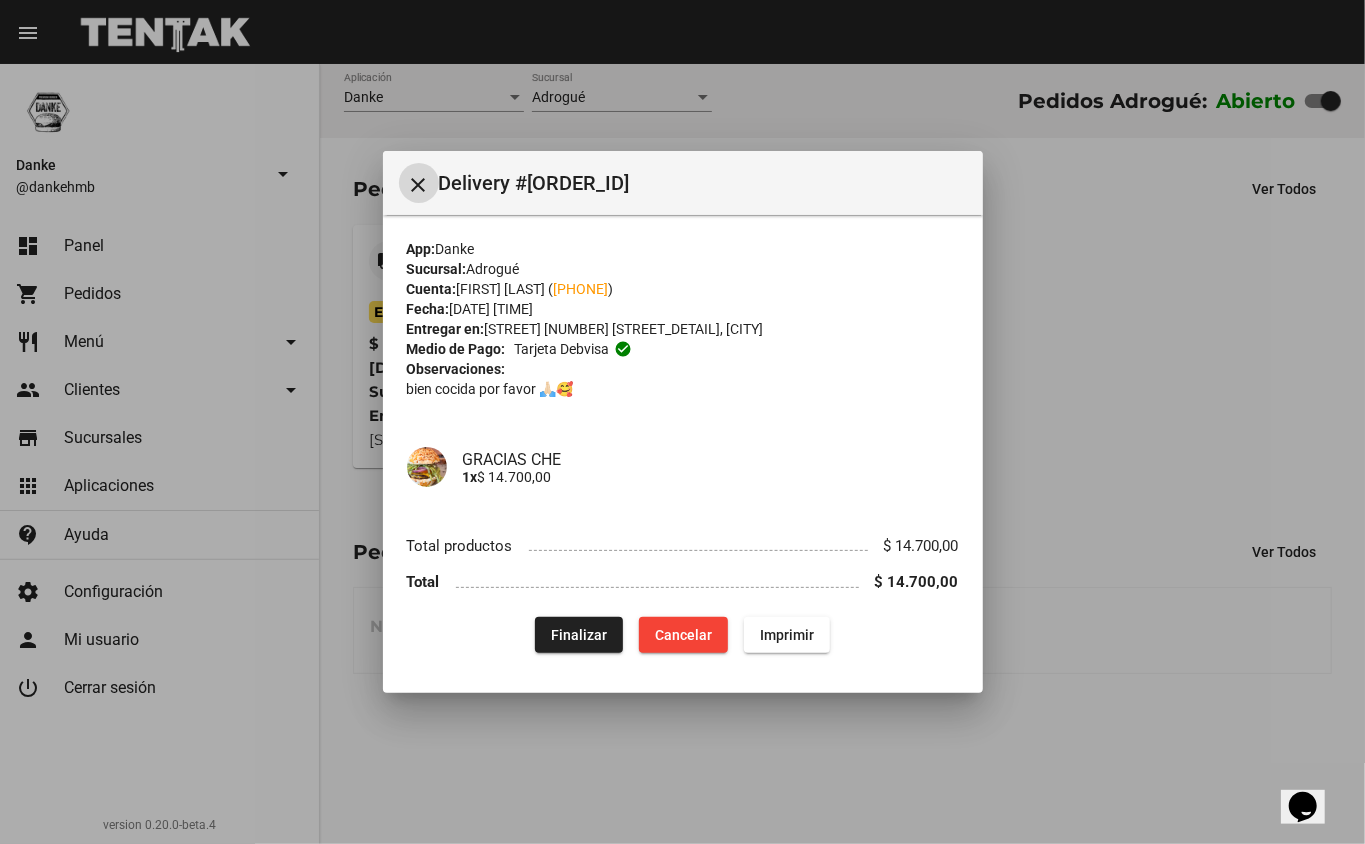 click at bounding box center (682, 422) 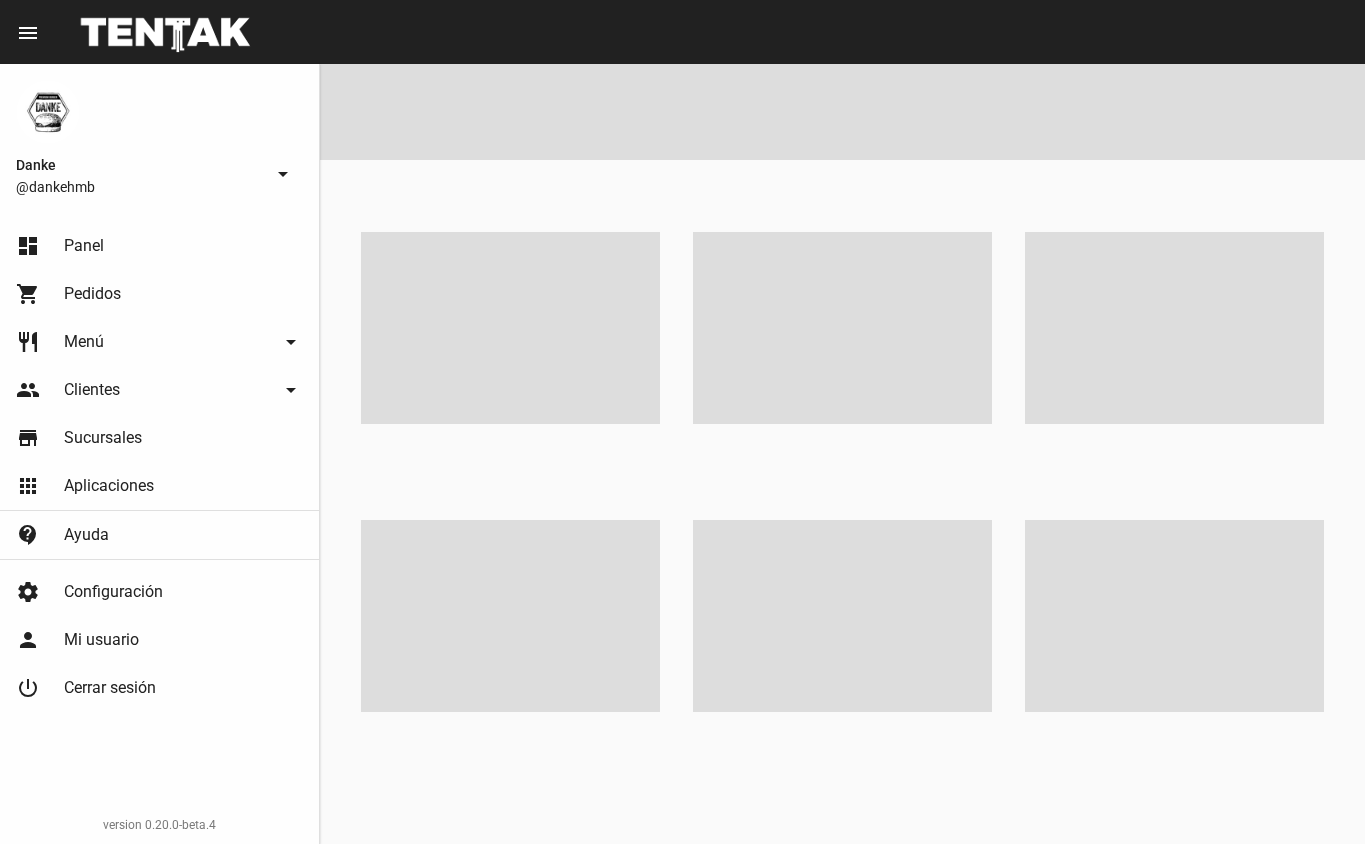 scroll, scrollTop: 0, scrollLeft: 0, axis: both 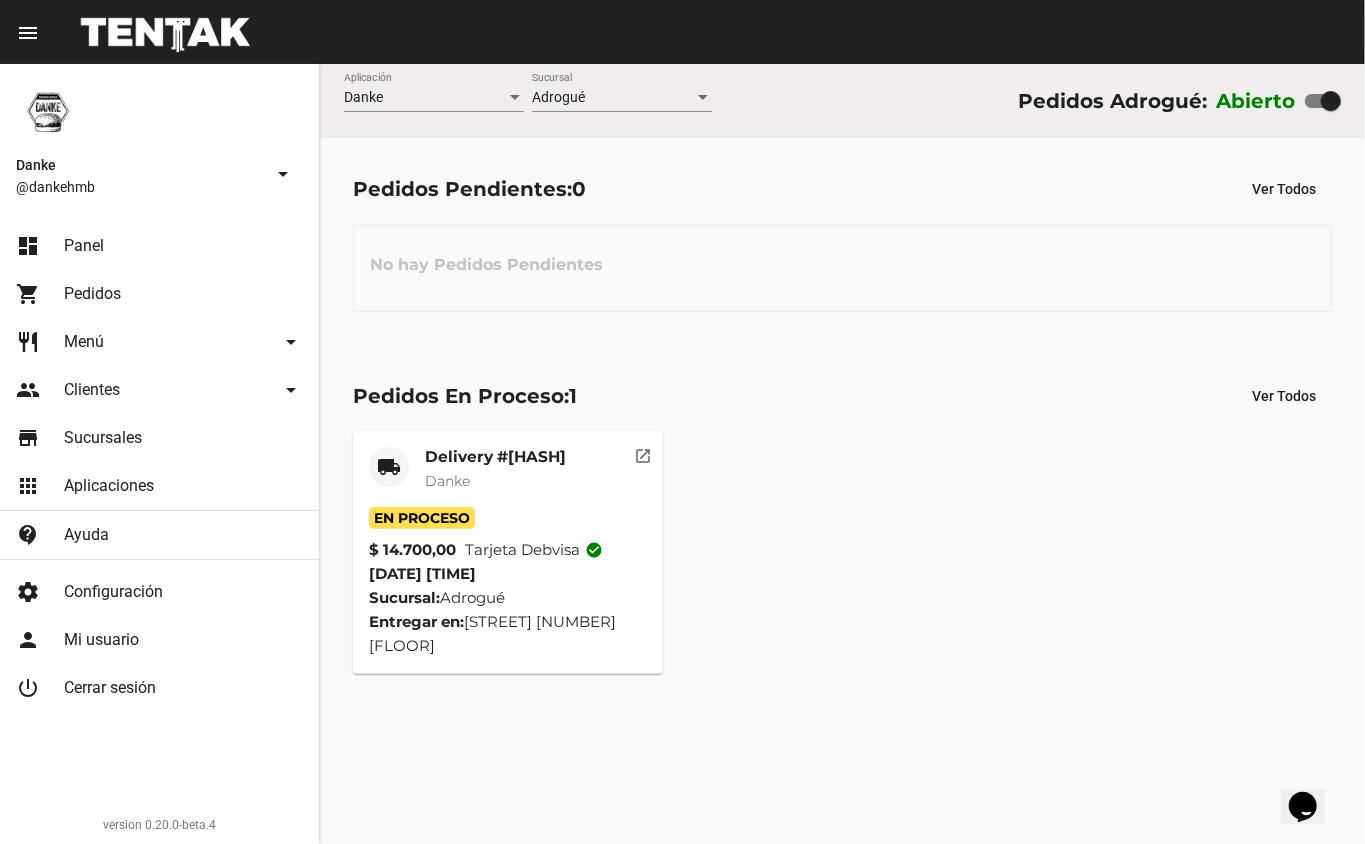 click on "Danke" 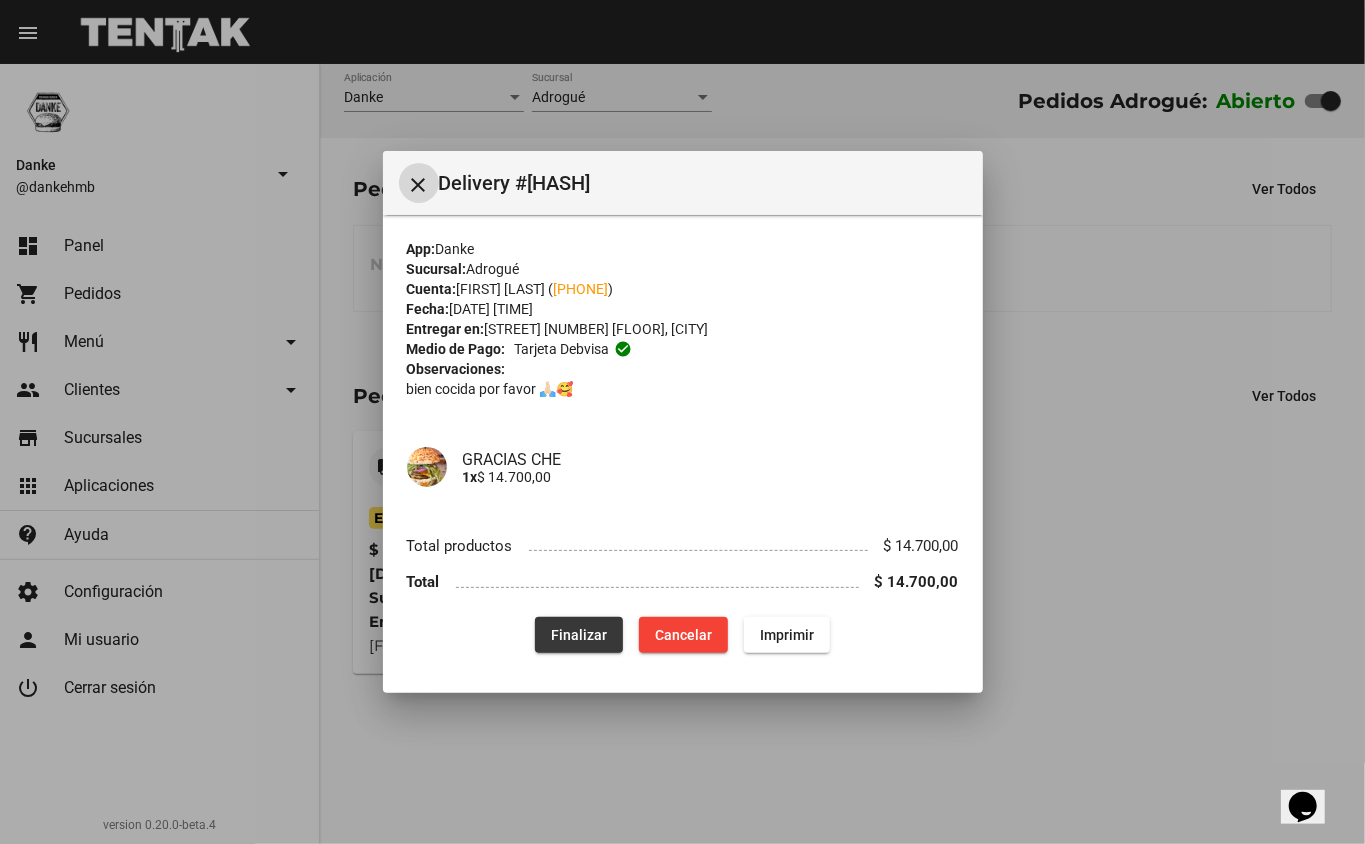 click on "Finalizar" 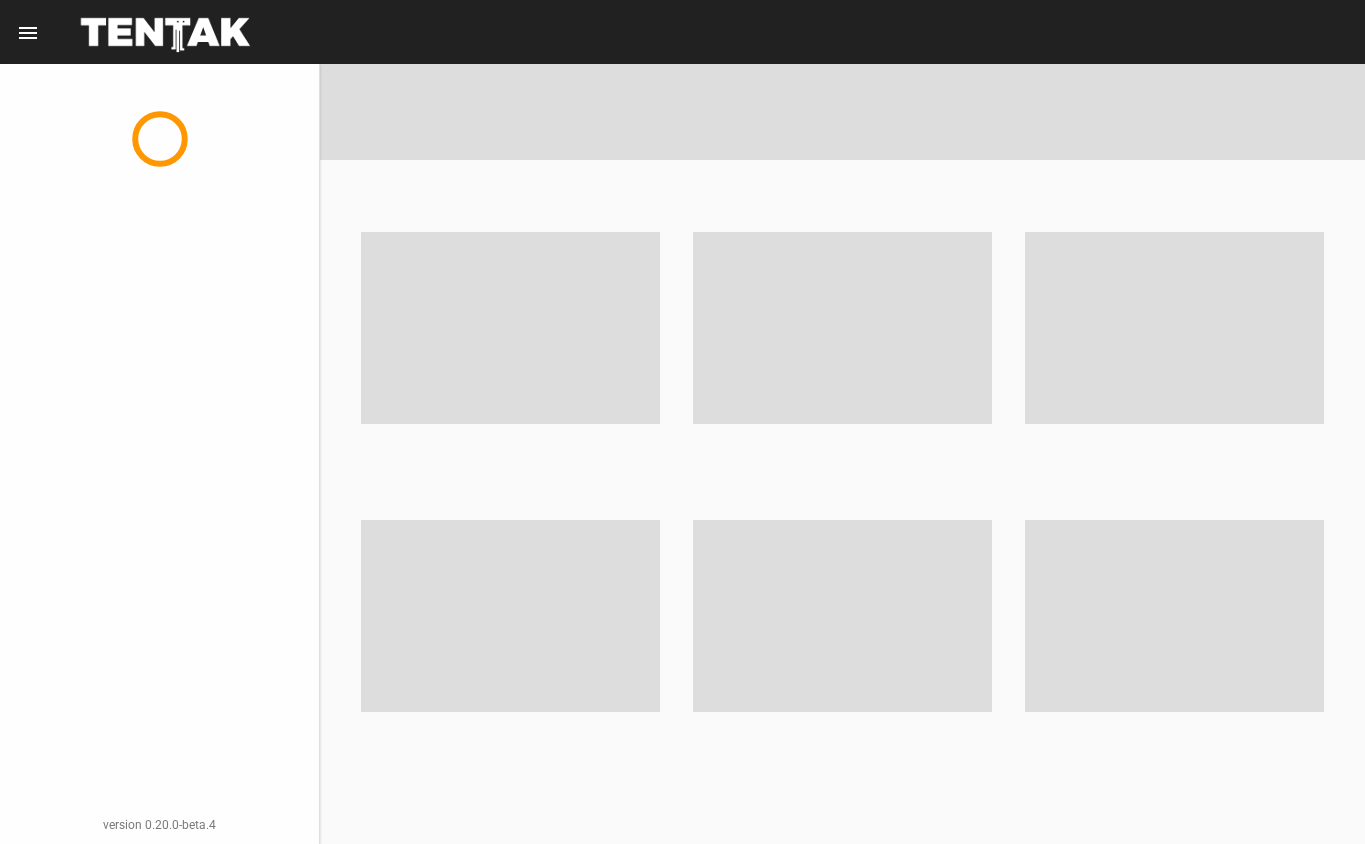scroll, scrollTop: 0, scrollLeft: 0, axis: both 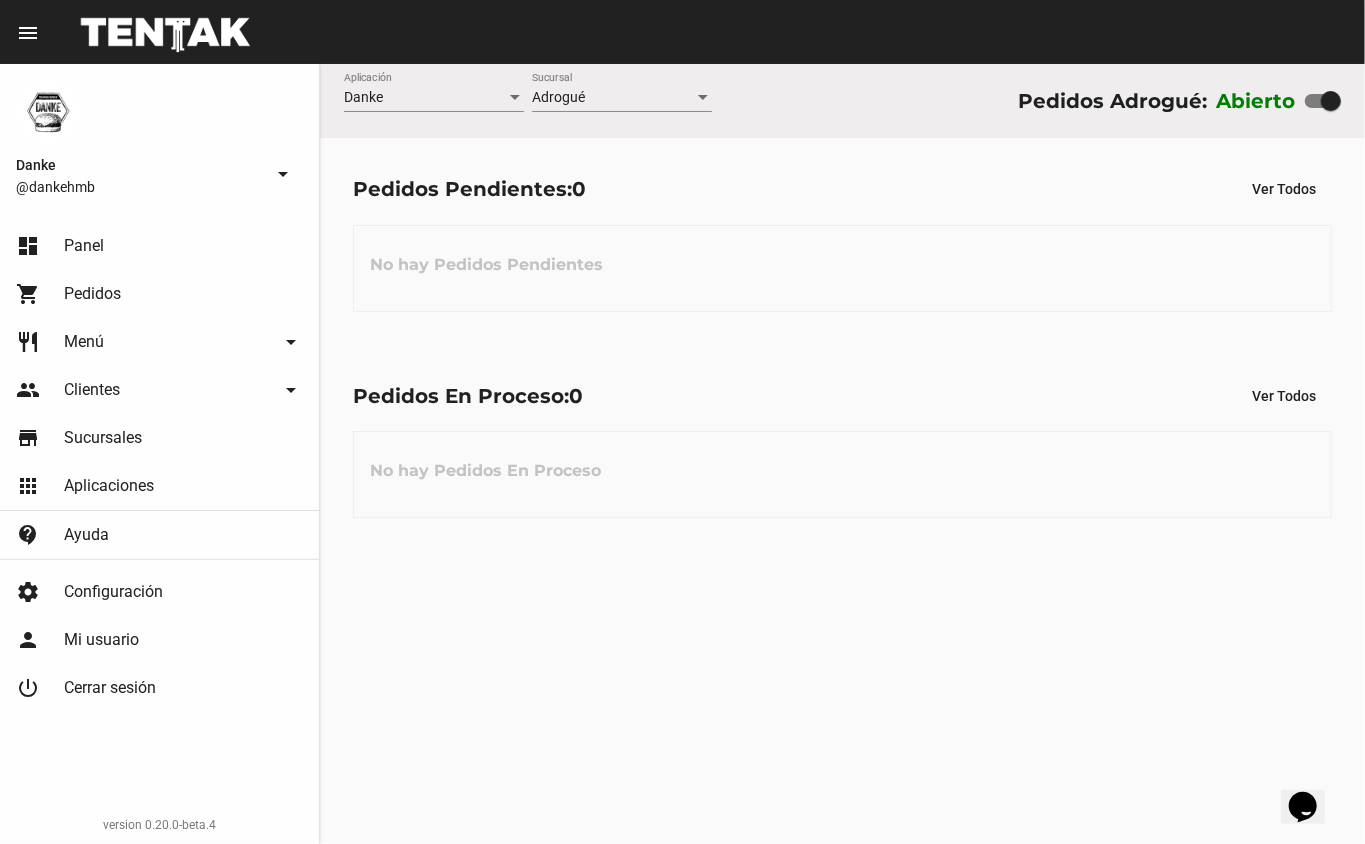 click on "No hay Pedidos En Proceso" 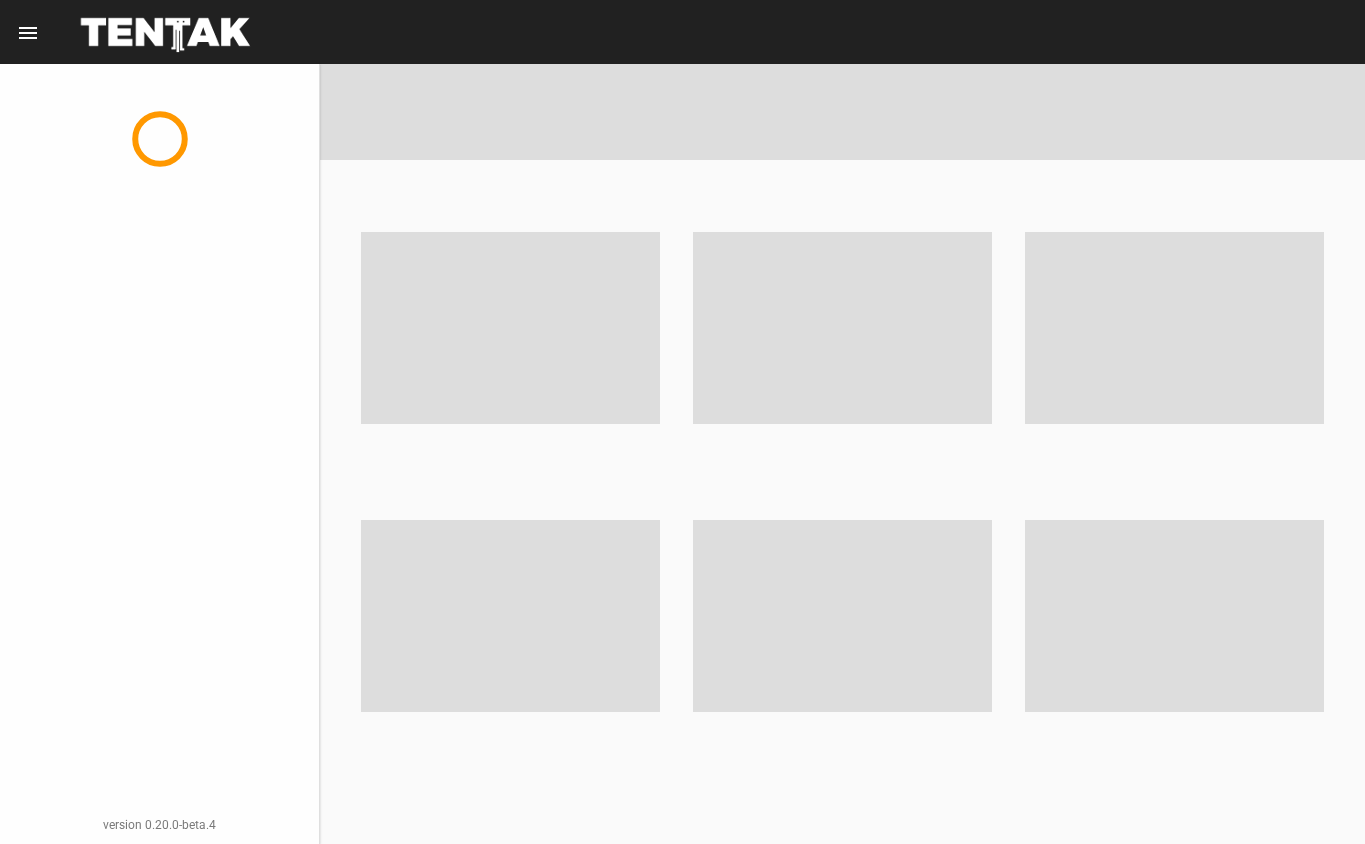 scroll, scrollTop: 0, scrollLeft: 0, axis: both 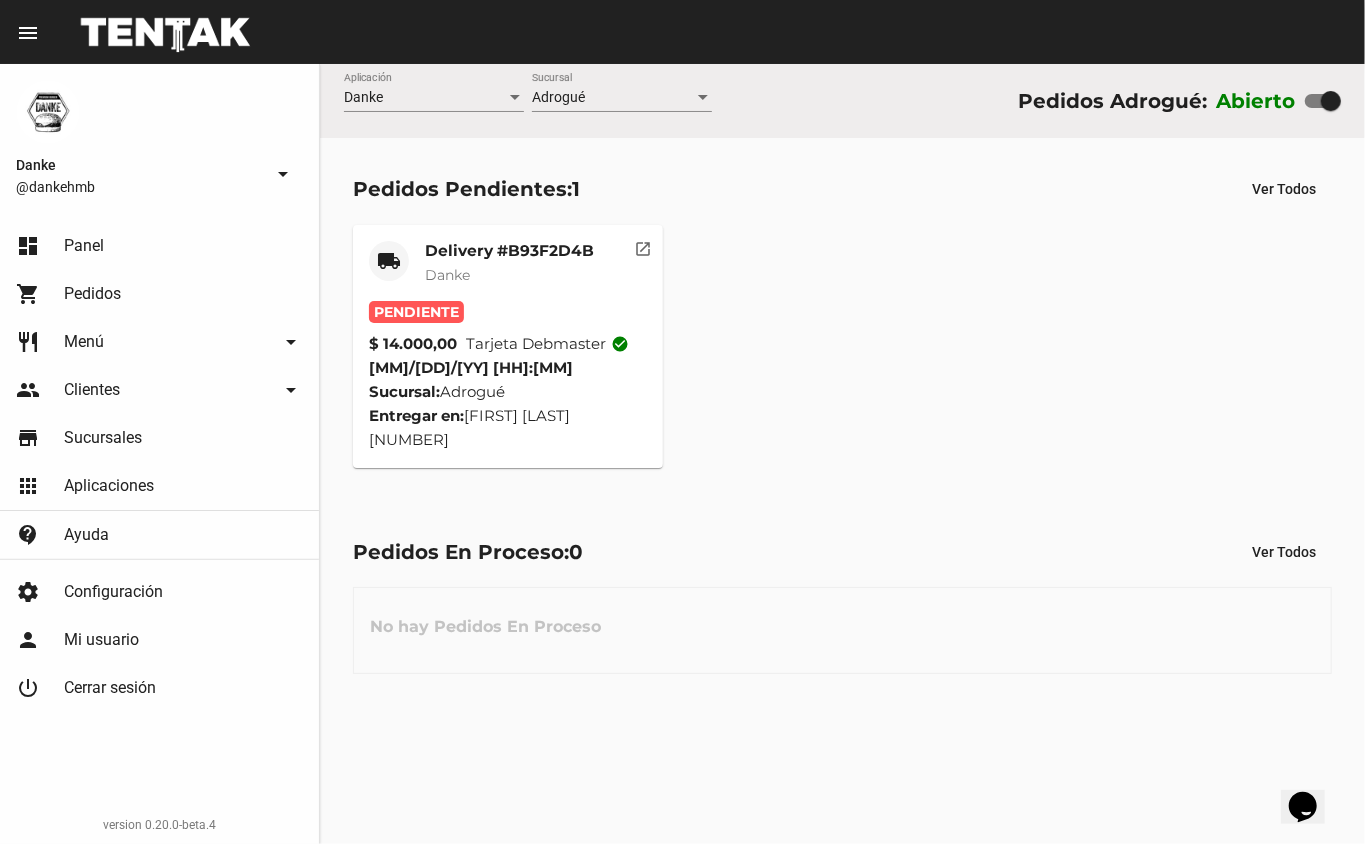 click on "Danke" 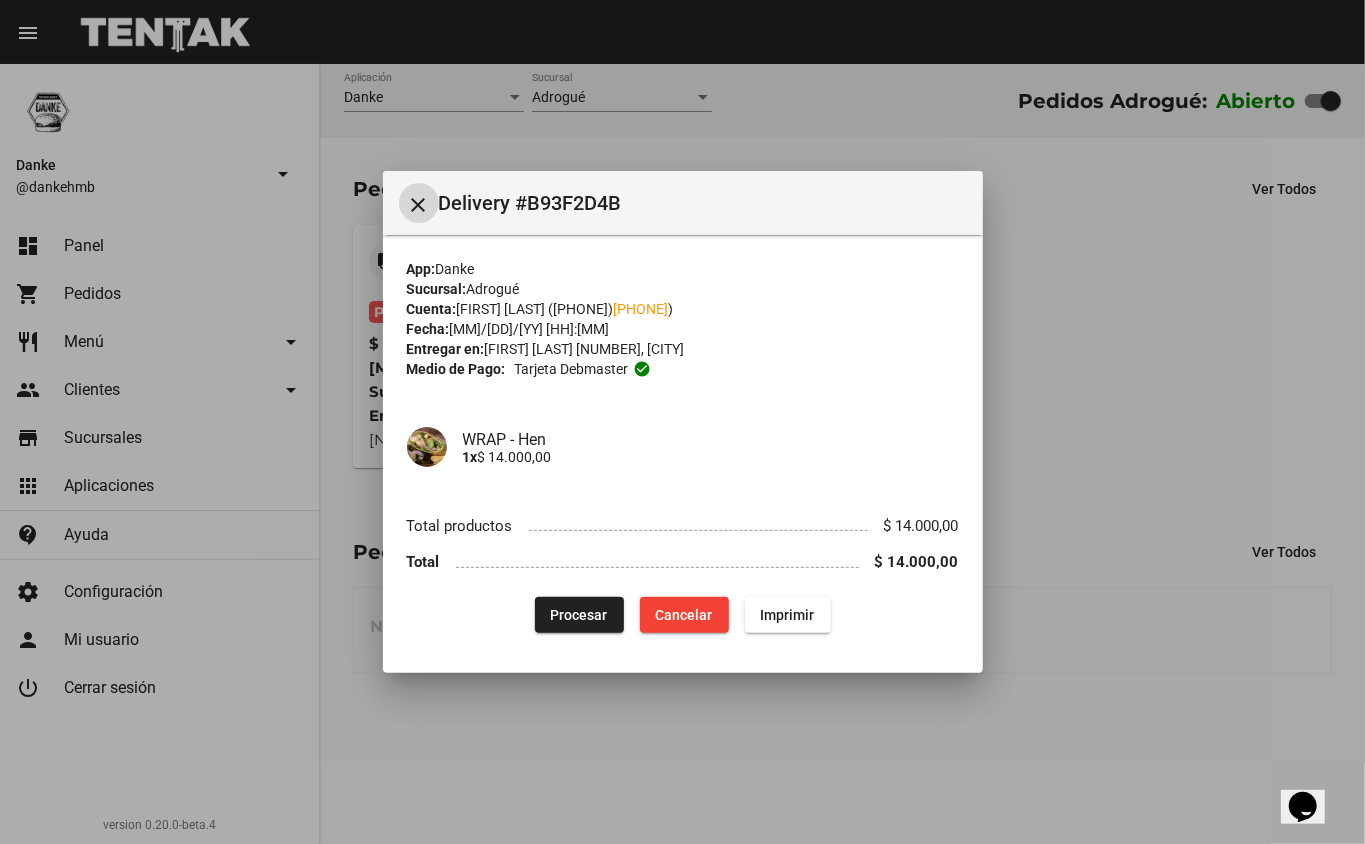 type 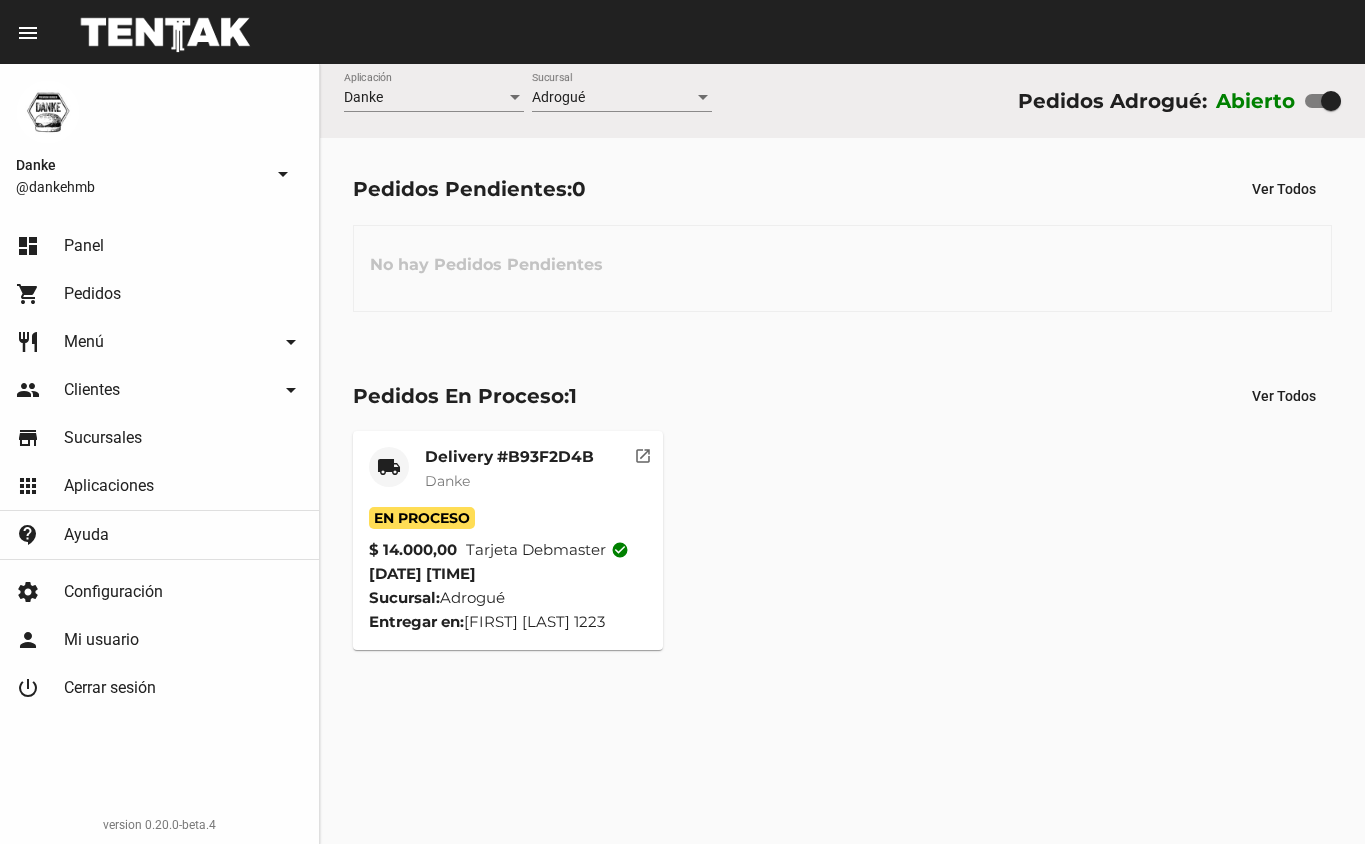 scroll, scrollTop: 0, scrollLeft: 0, axis: both 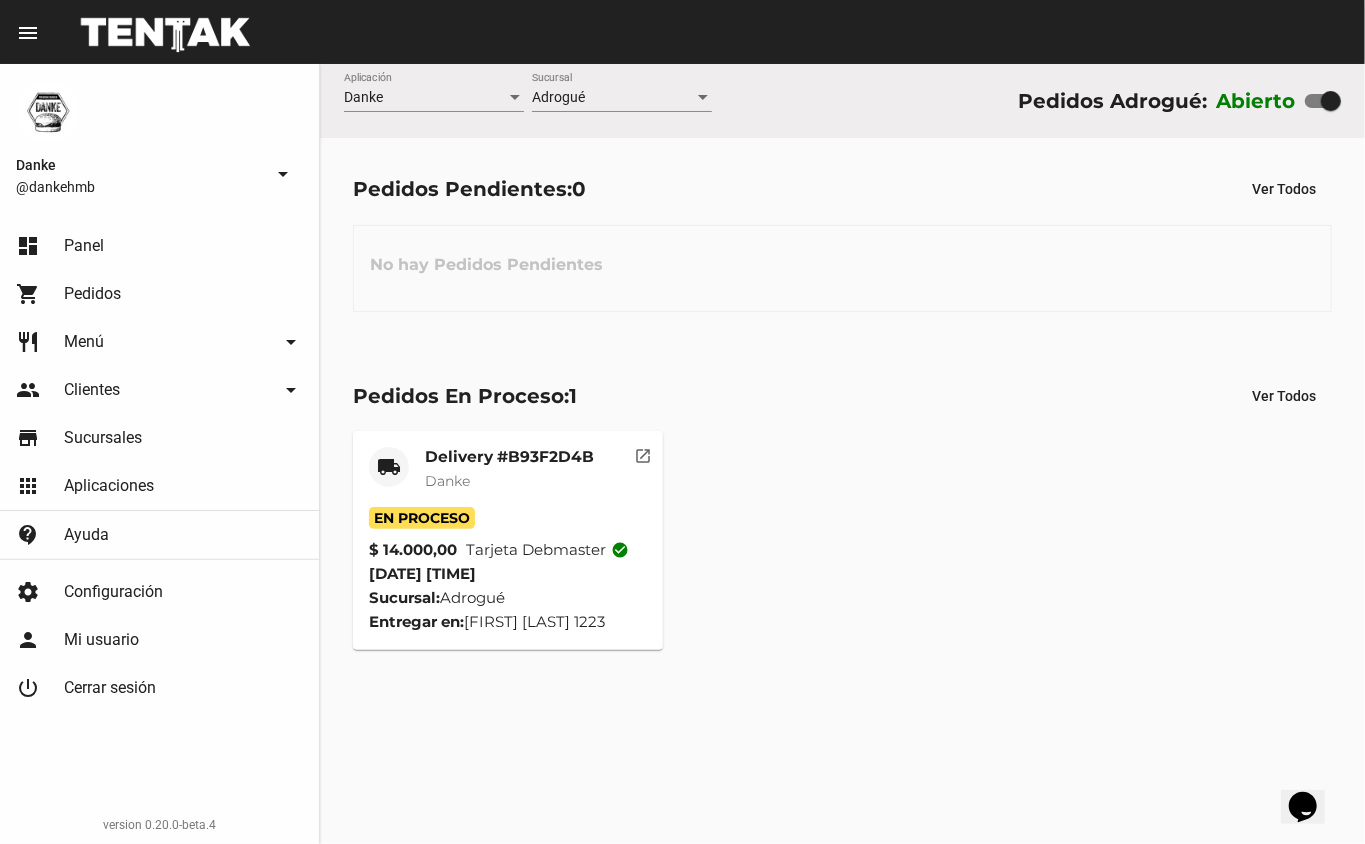click on "Delivery #B93F2D4B" 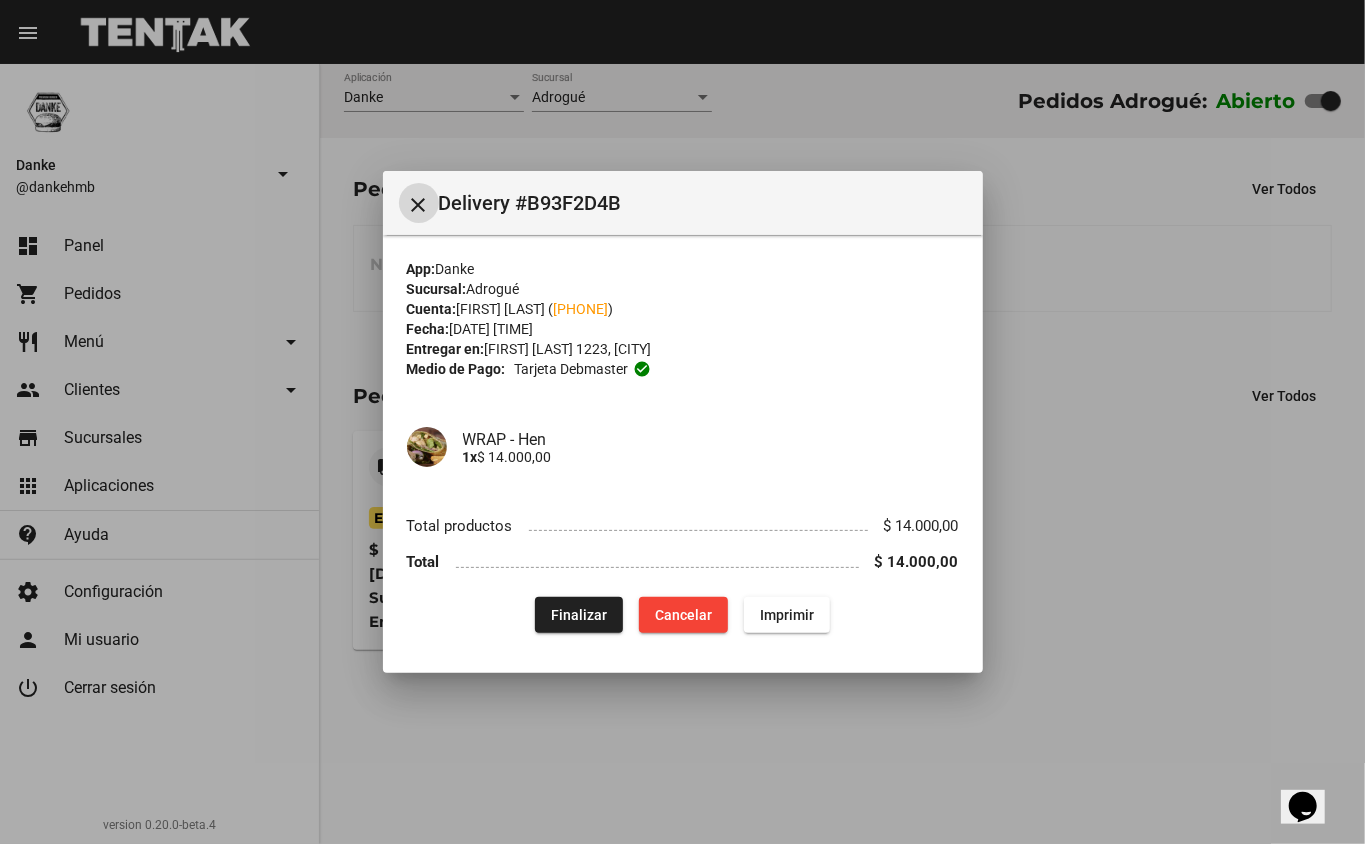 click at bounding box center [682, 422] 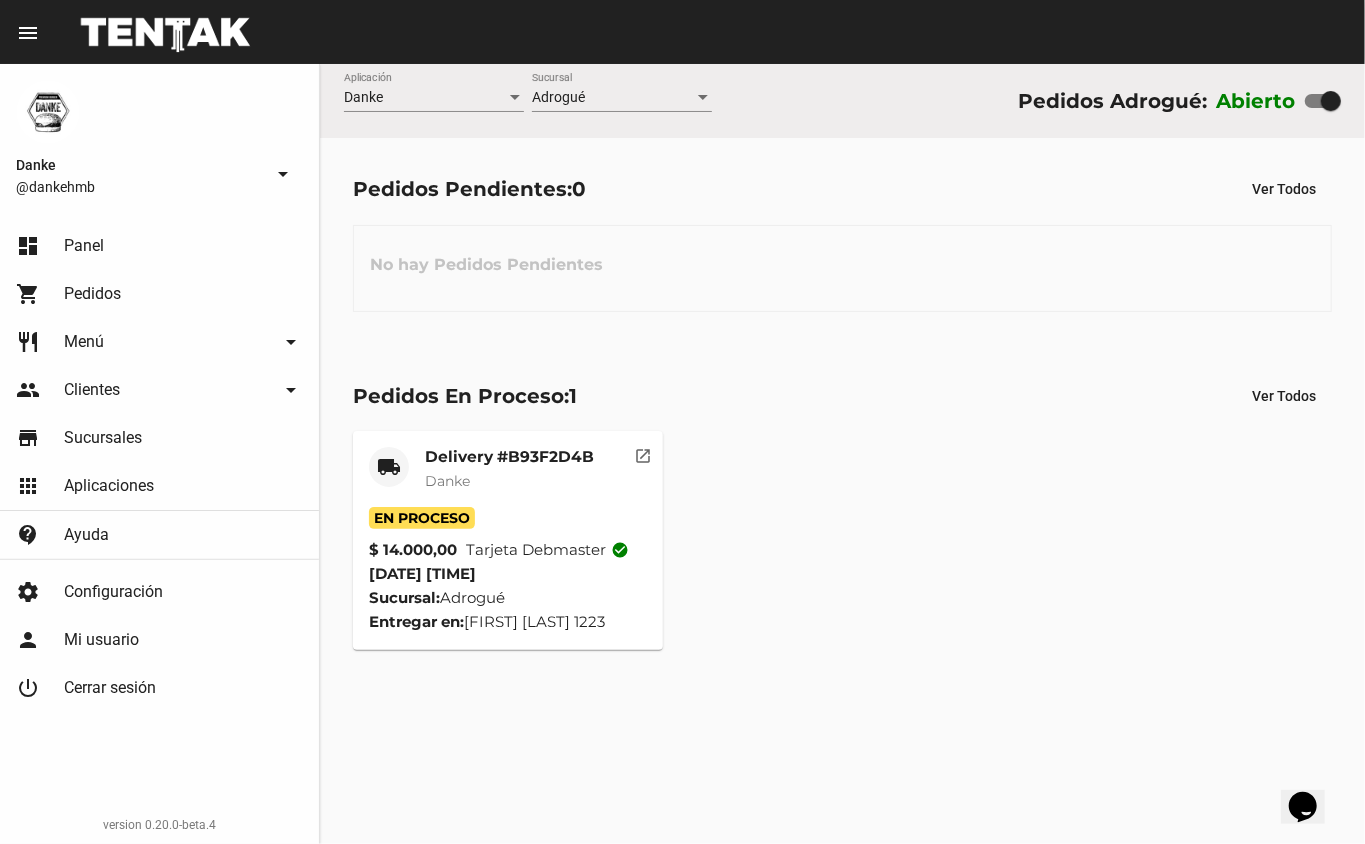 click on "Delivery #B93F2D4B Danke" 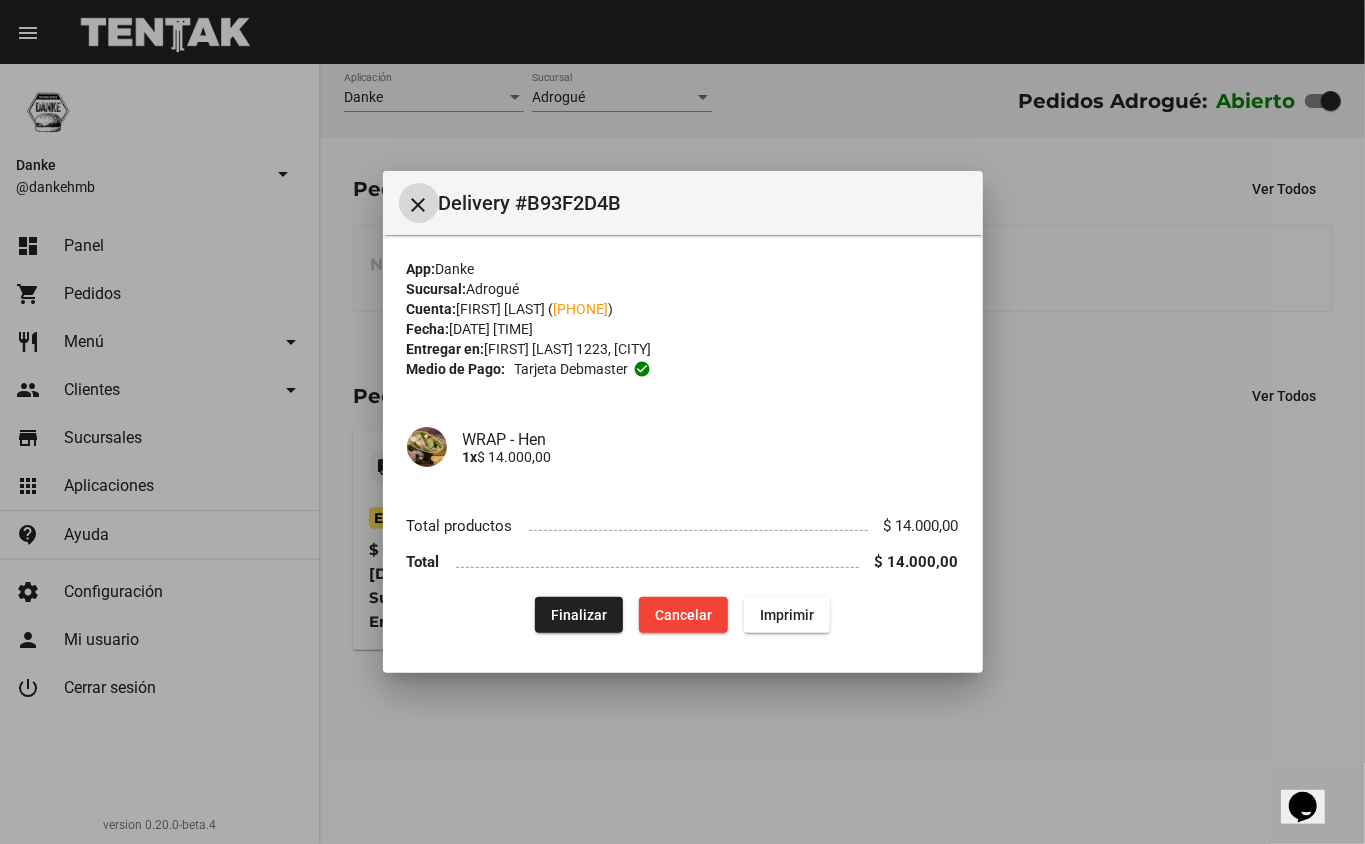 click on "Finalizar" 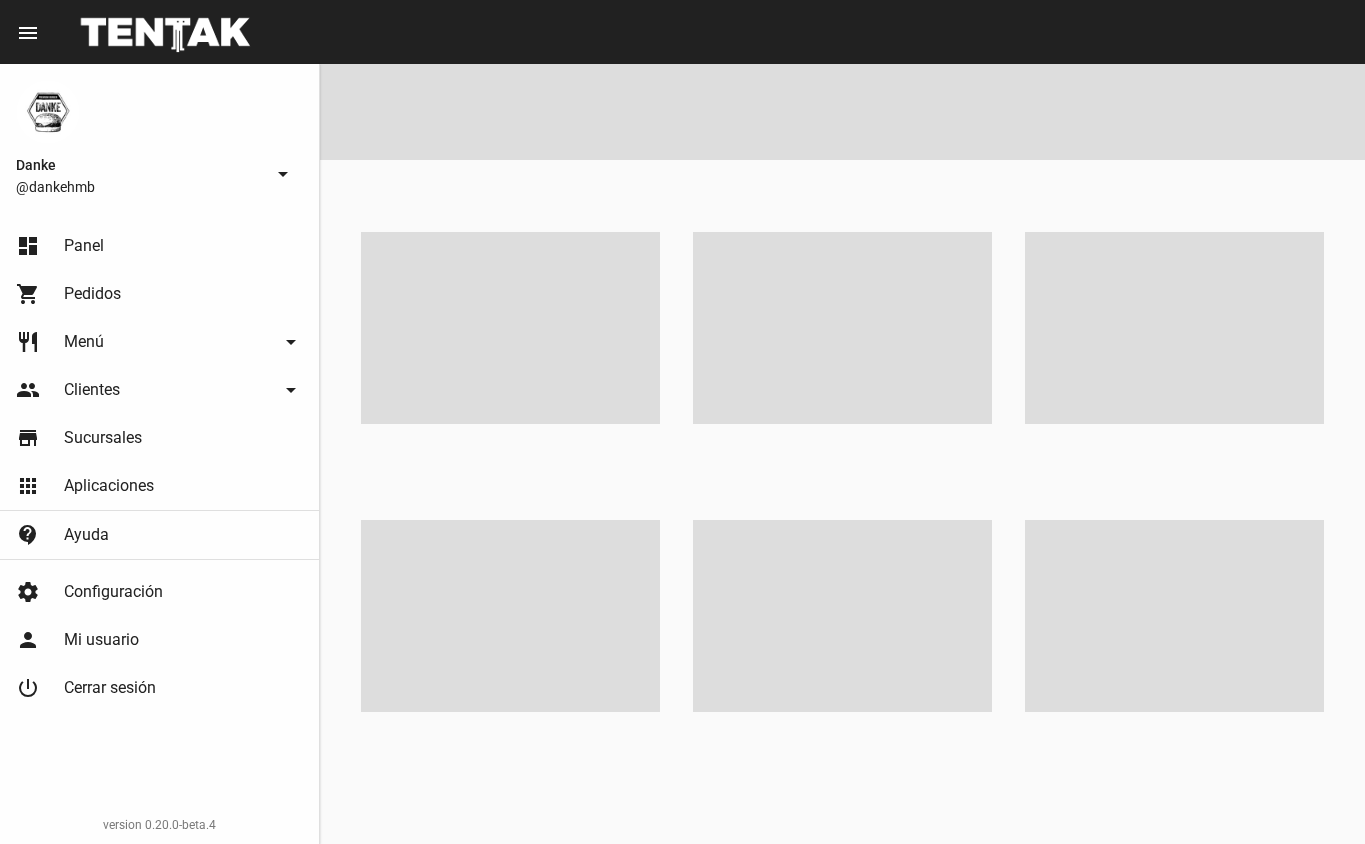 scroll, scrollTop: 0, scrollLeft: 0, axis: both 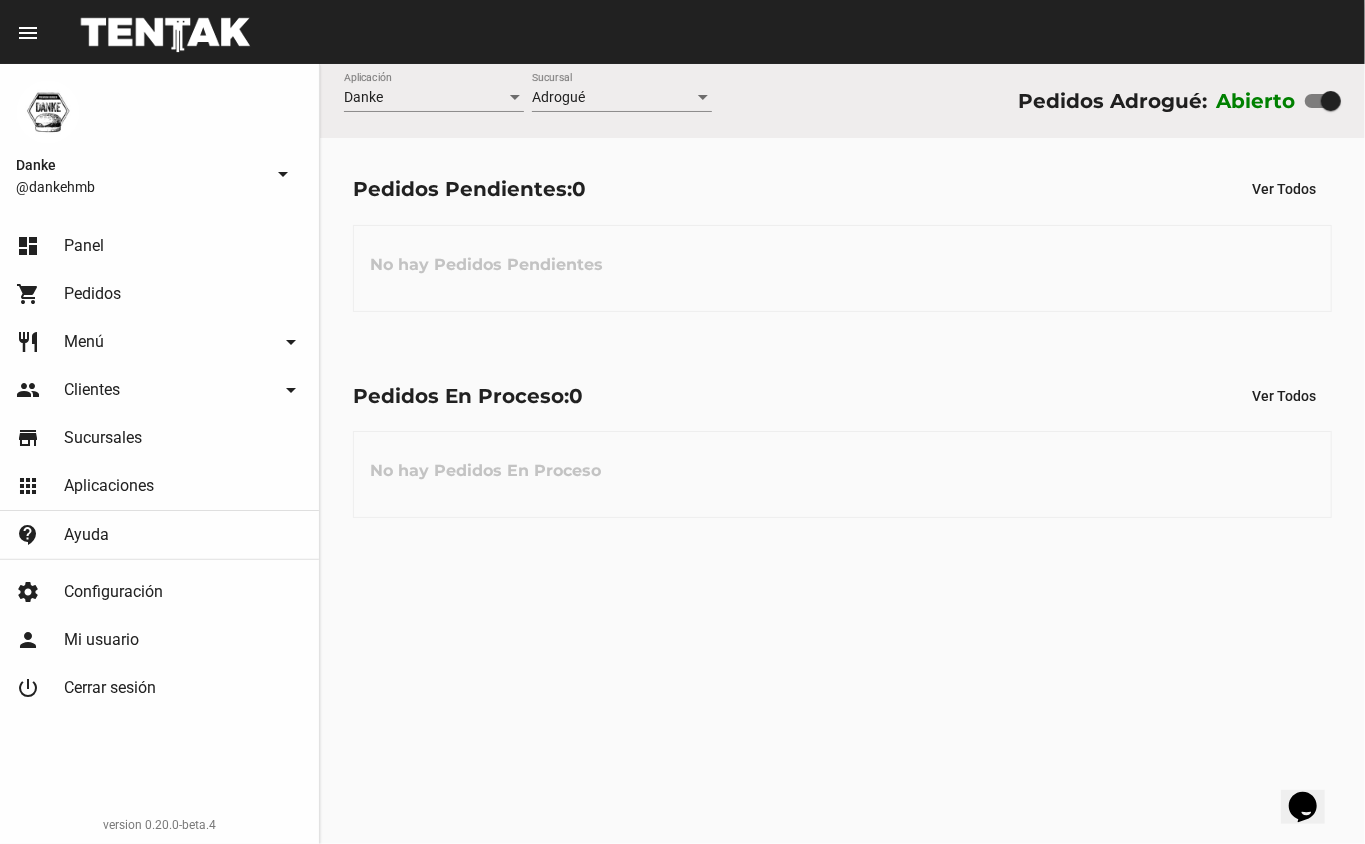 click at bounding box center [1331, 101] 